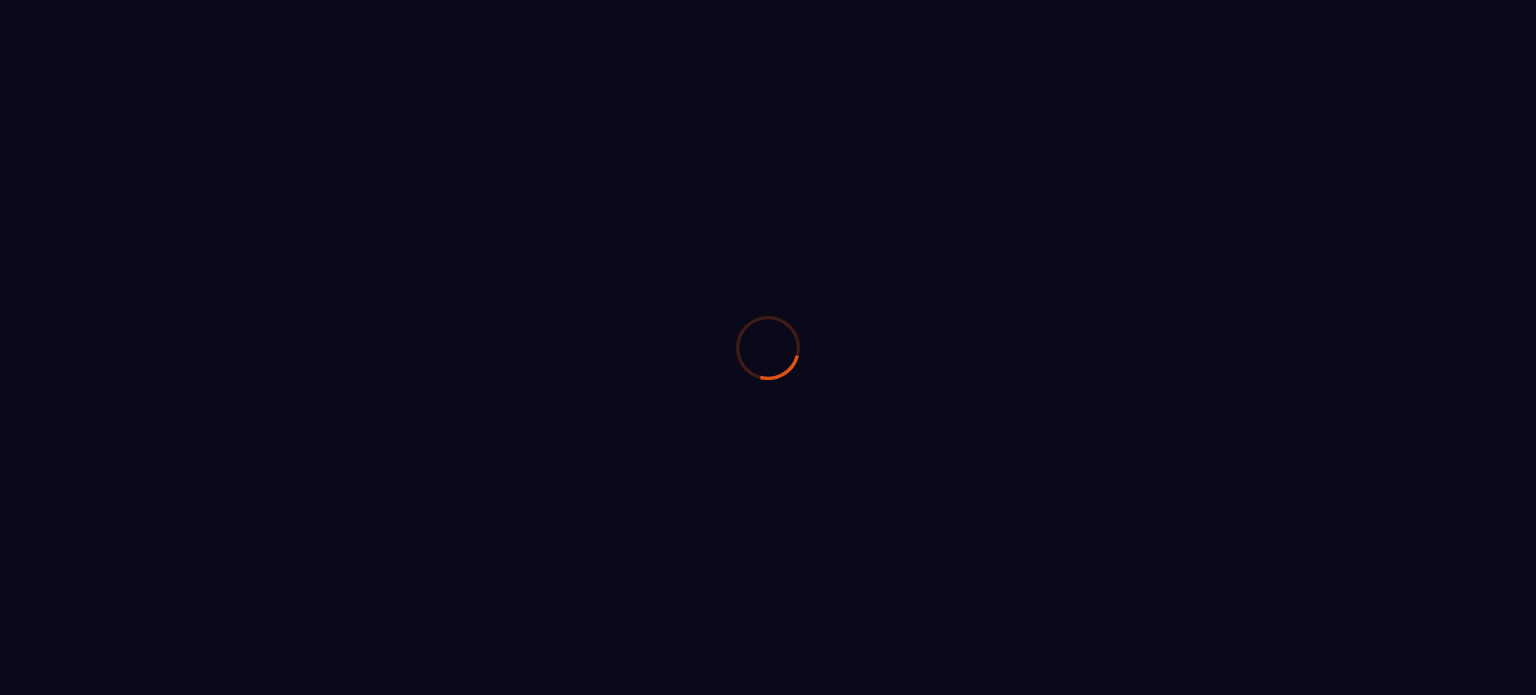 scroll, scrollTop: 0, scrollLeft: 0, axis: both 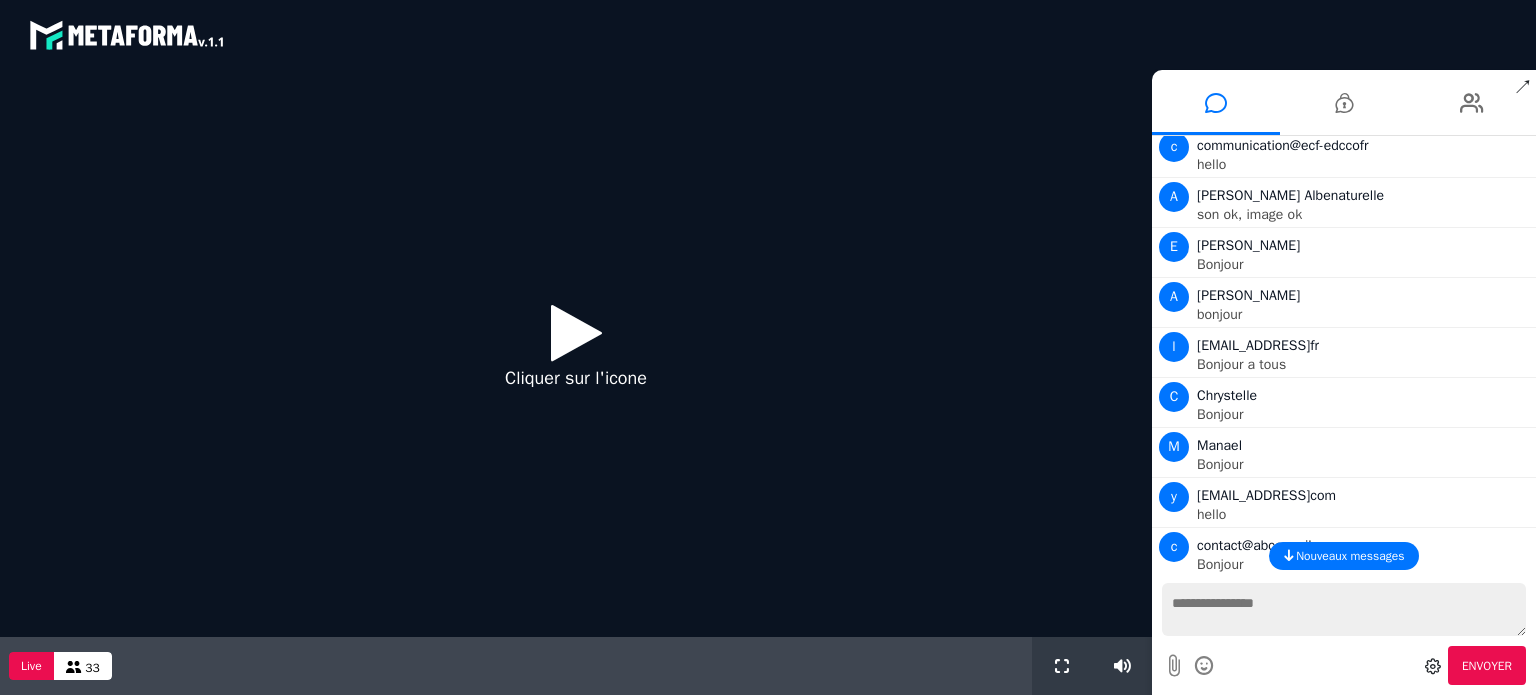 click at bounding box center [576, 332] 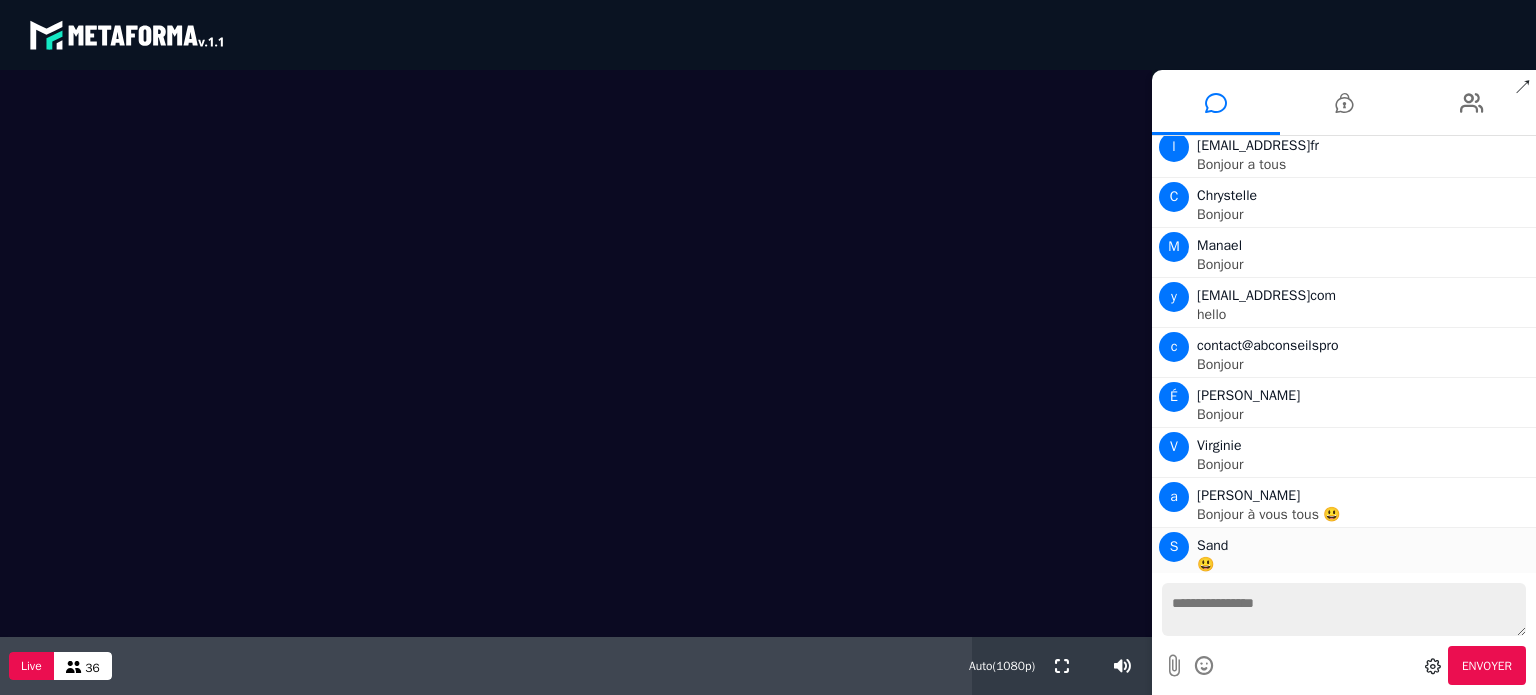 scroll, scrollTop: 508, scrollLeft: 0, axis: vertical 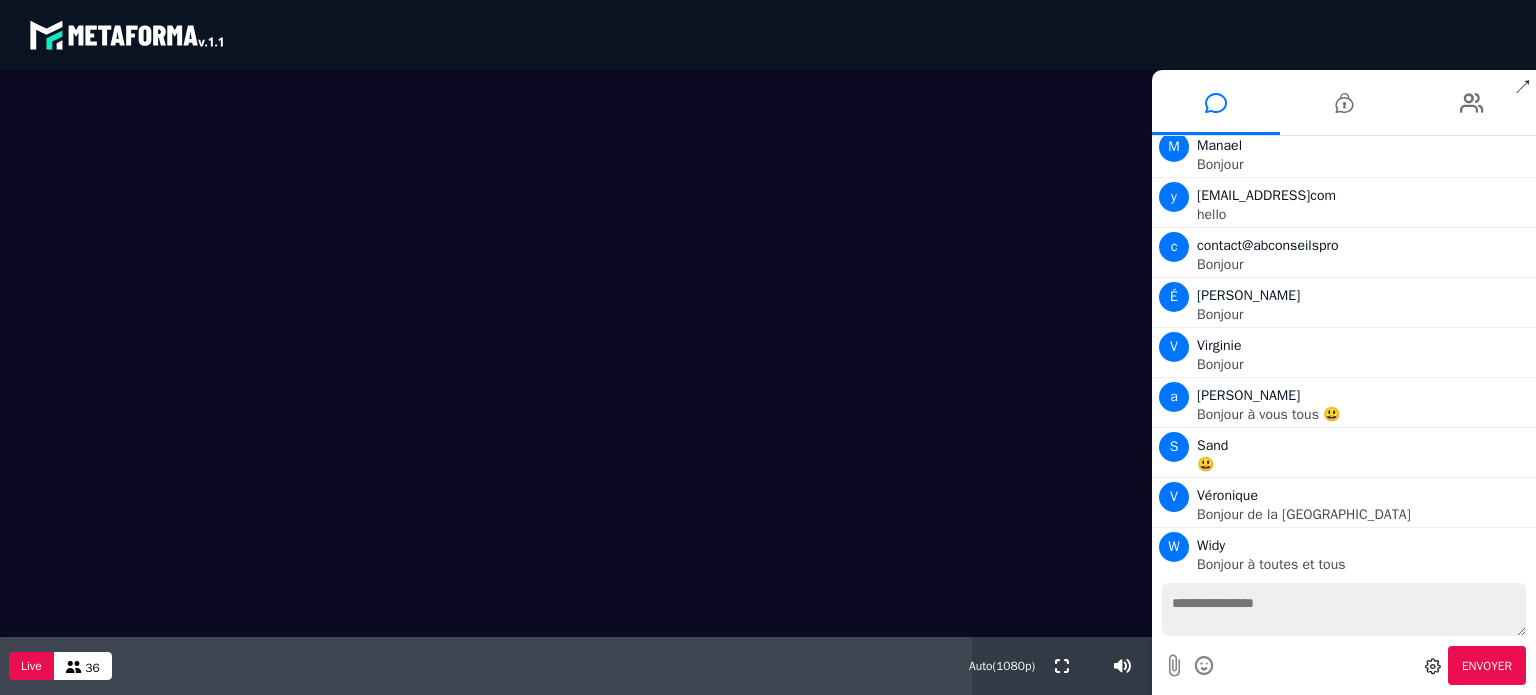 click at bounding box center (1344, 609) 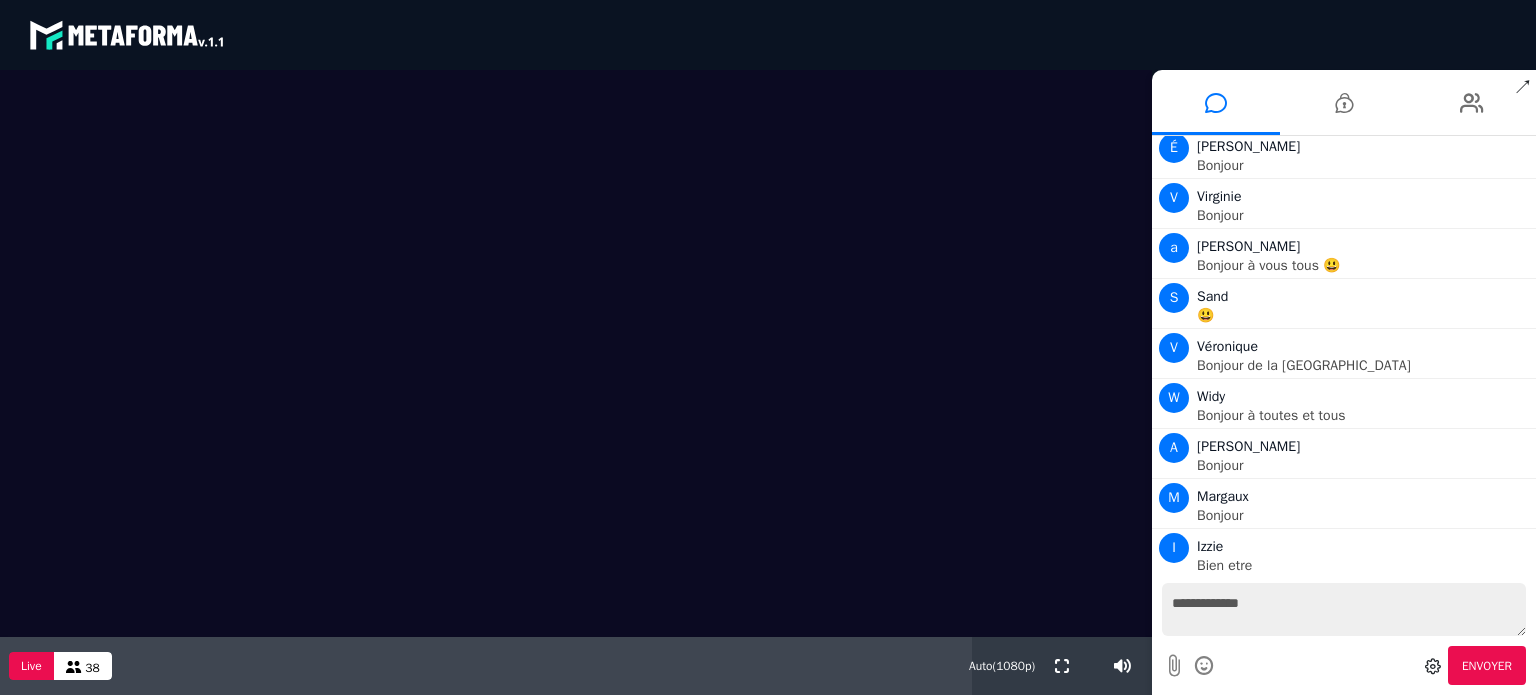 scroll, scrollTop: 756, scrollLeft: 0, axis: vertical 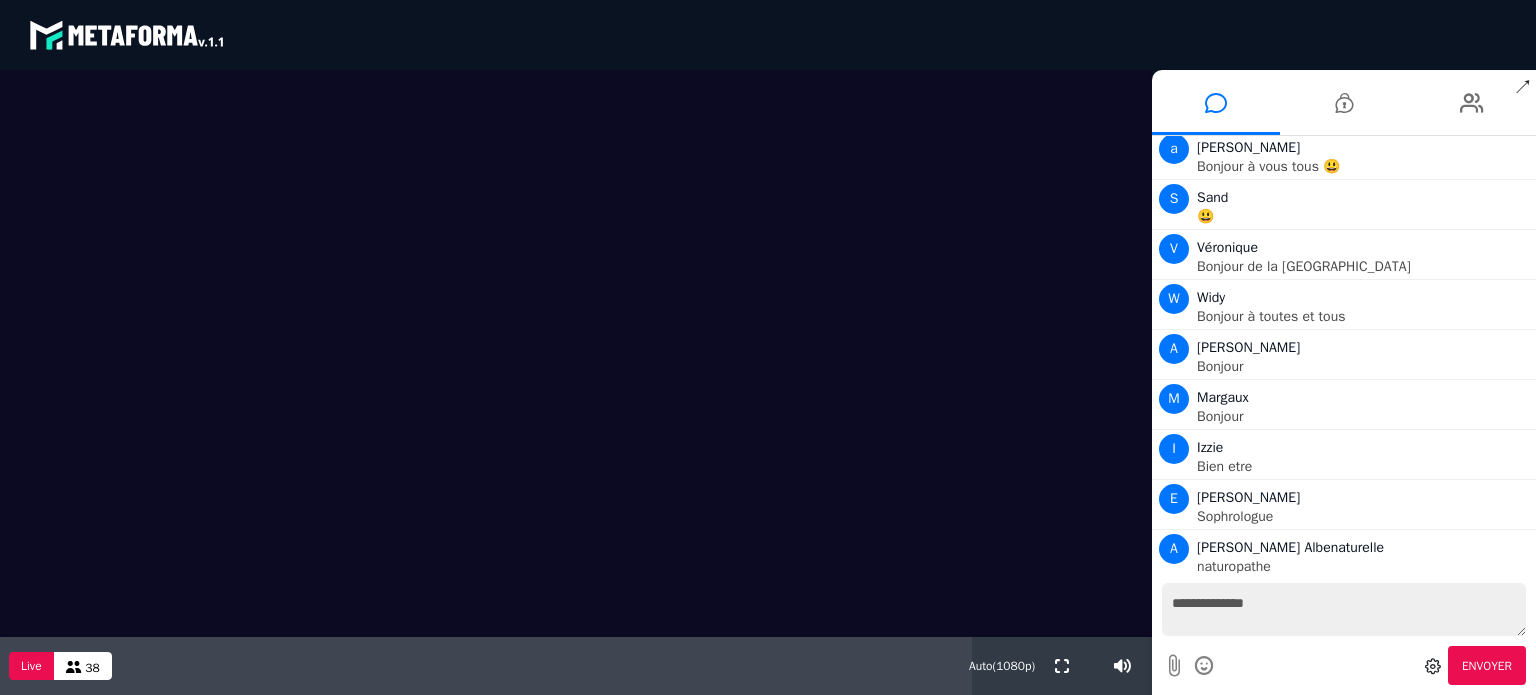 type on "**********" 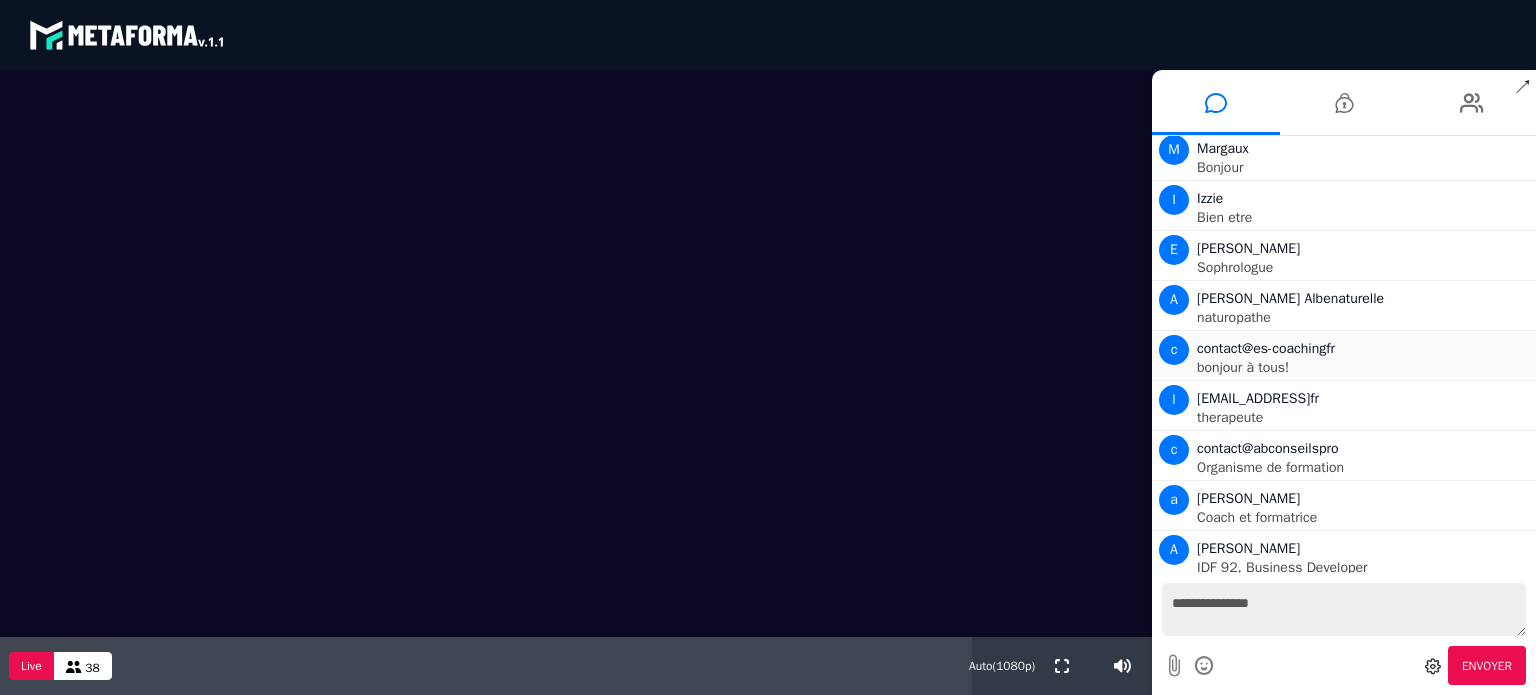 scroll, scrollTop: 1056, scrollLeft: 0, axis: vertical 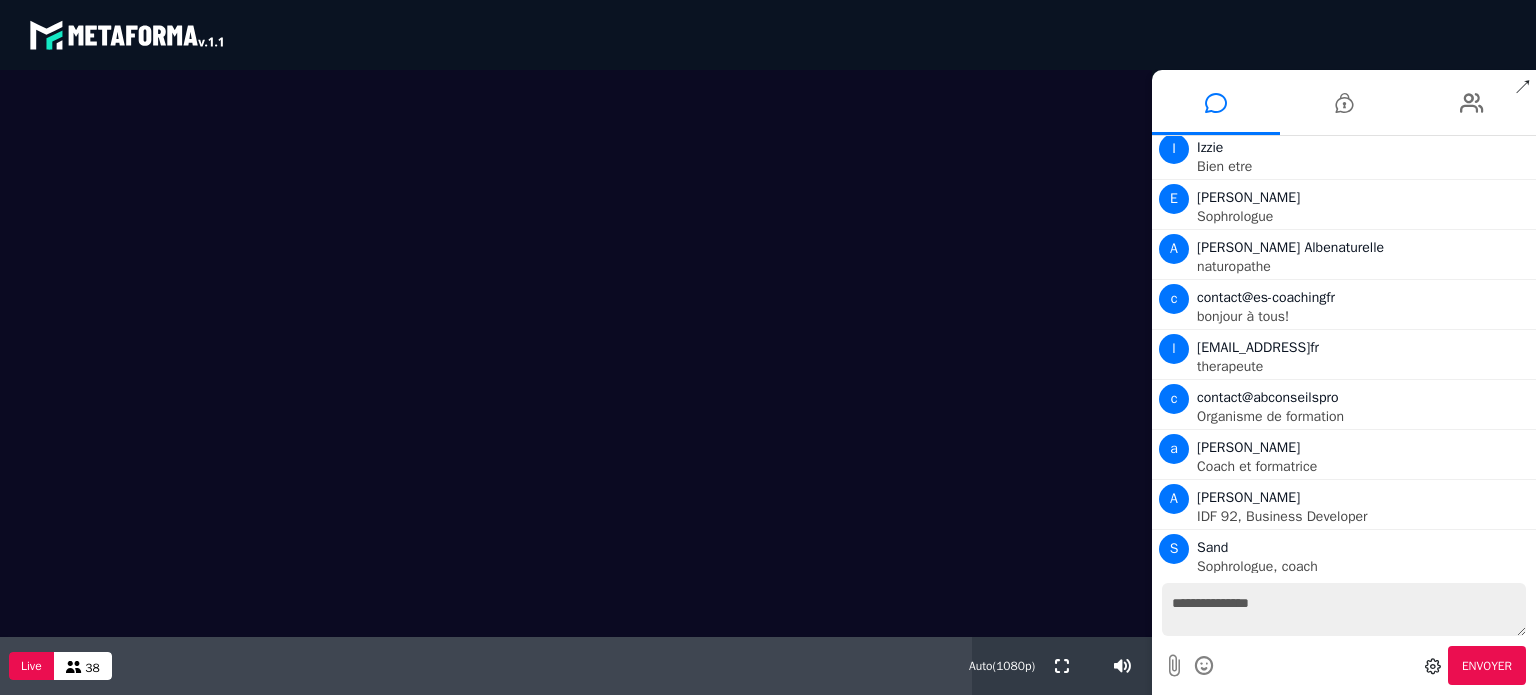 click at bounding box center (1433, 666) 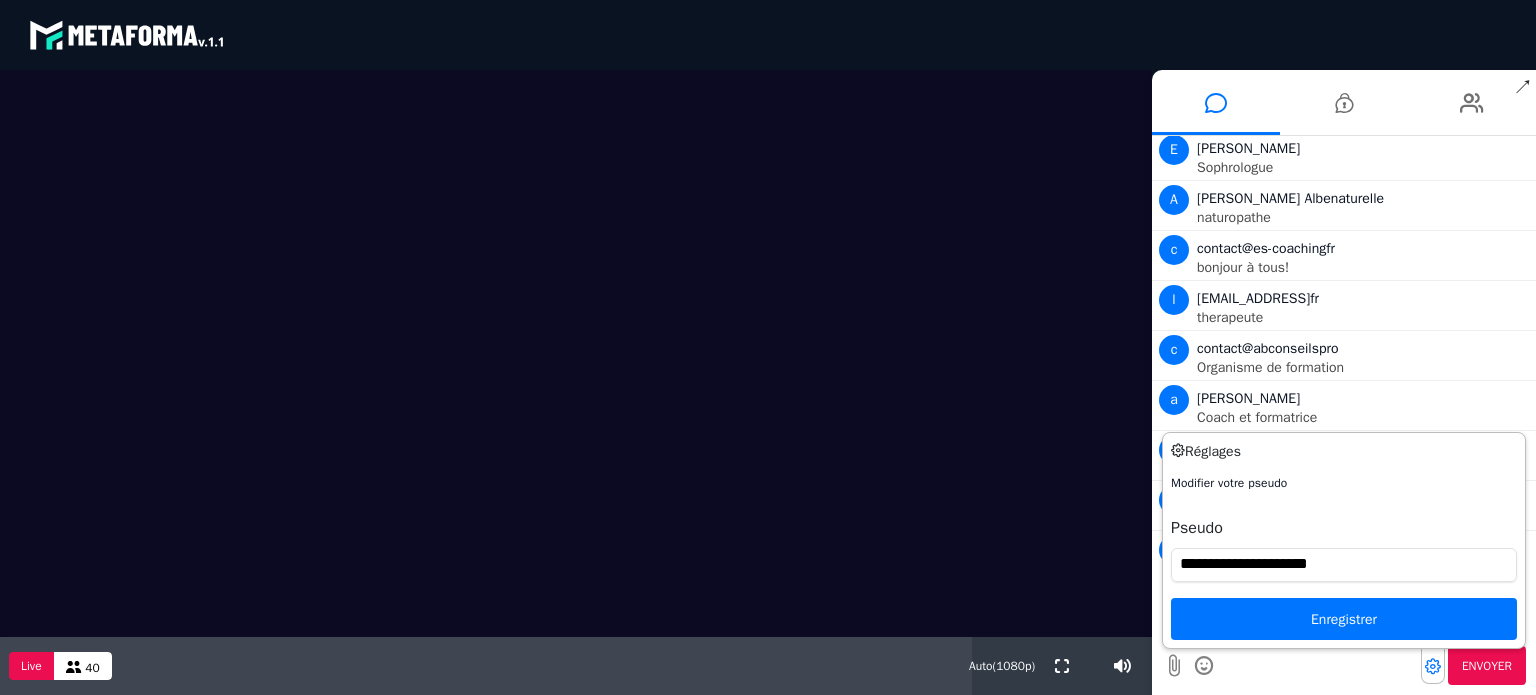 click on "Pseudo" at bounding box center [1197, 528] 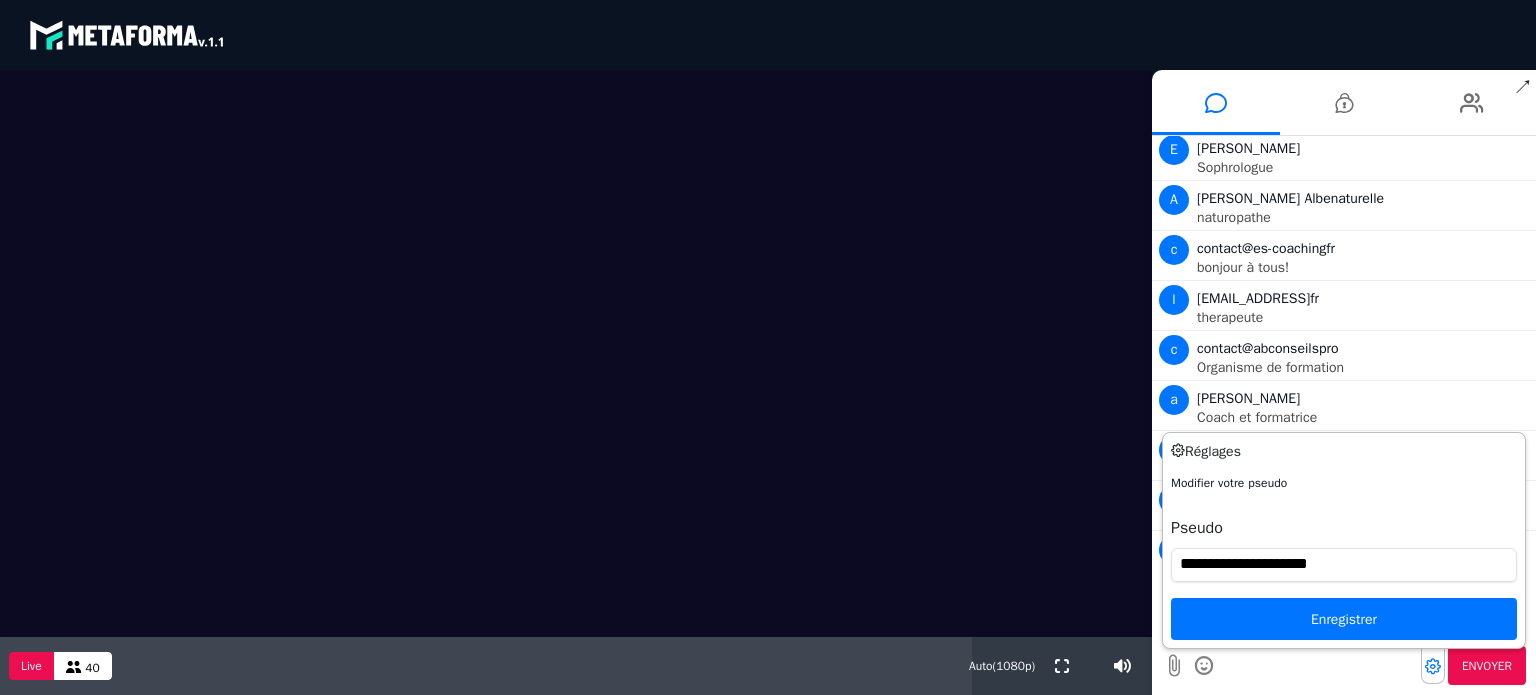 scroll, scrollTop: 1155, scrollLeft: 0, axis: vertical 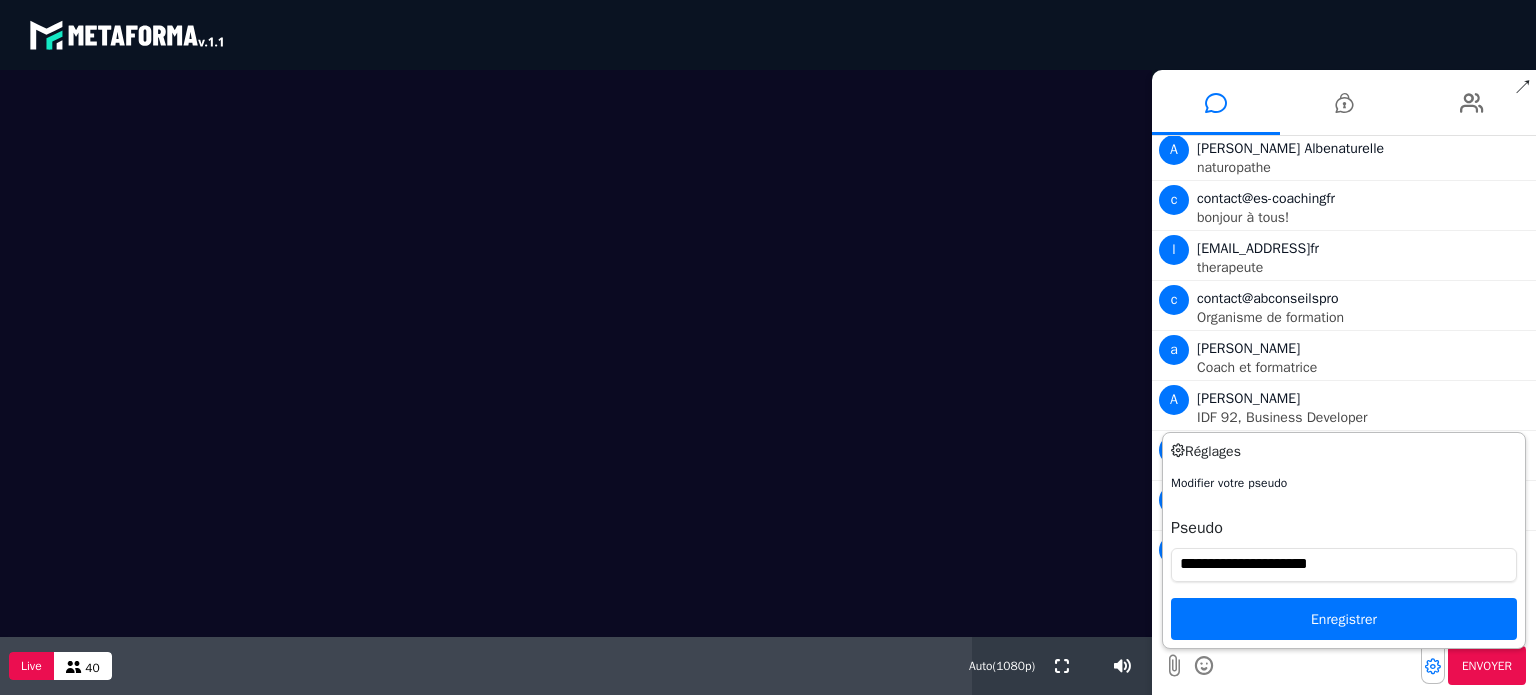 click on "Pseudo" at bounding box center (1197, 528) 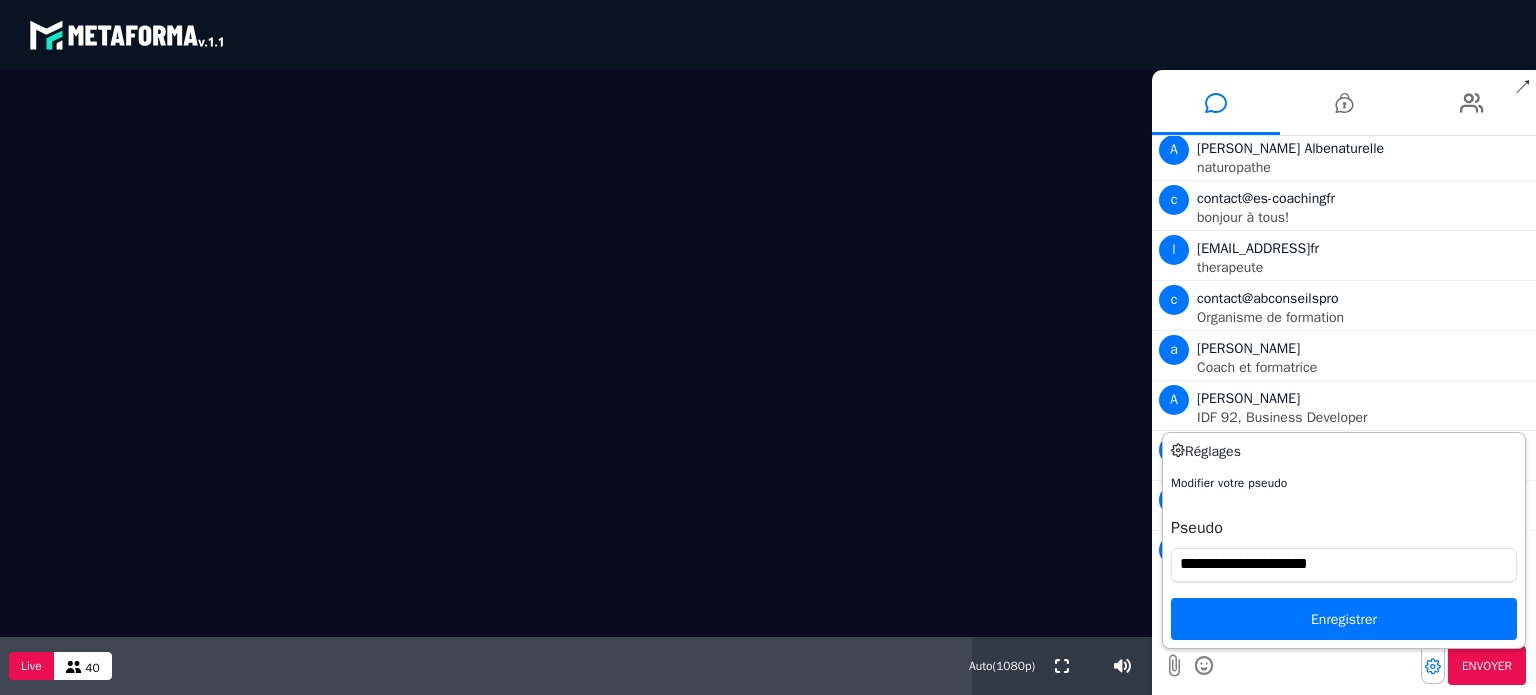 scroll, scrollTop: 1204, scrollLeft: 0, axis: vertical 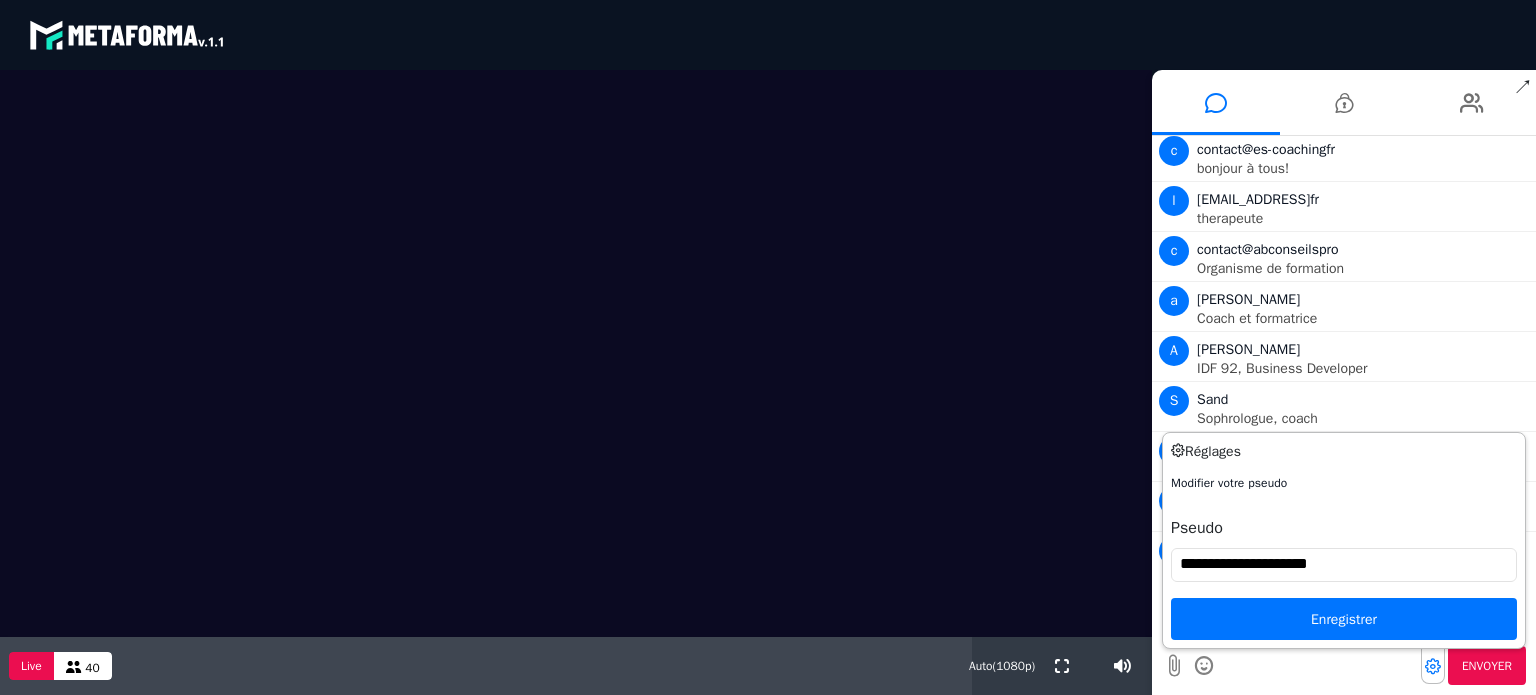 drag, startPoint x: 1375, startPoint y: 562, endPoint x: 1131, endPoint y: 567, distance: 244.05122 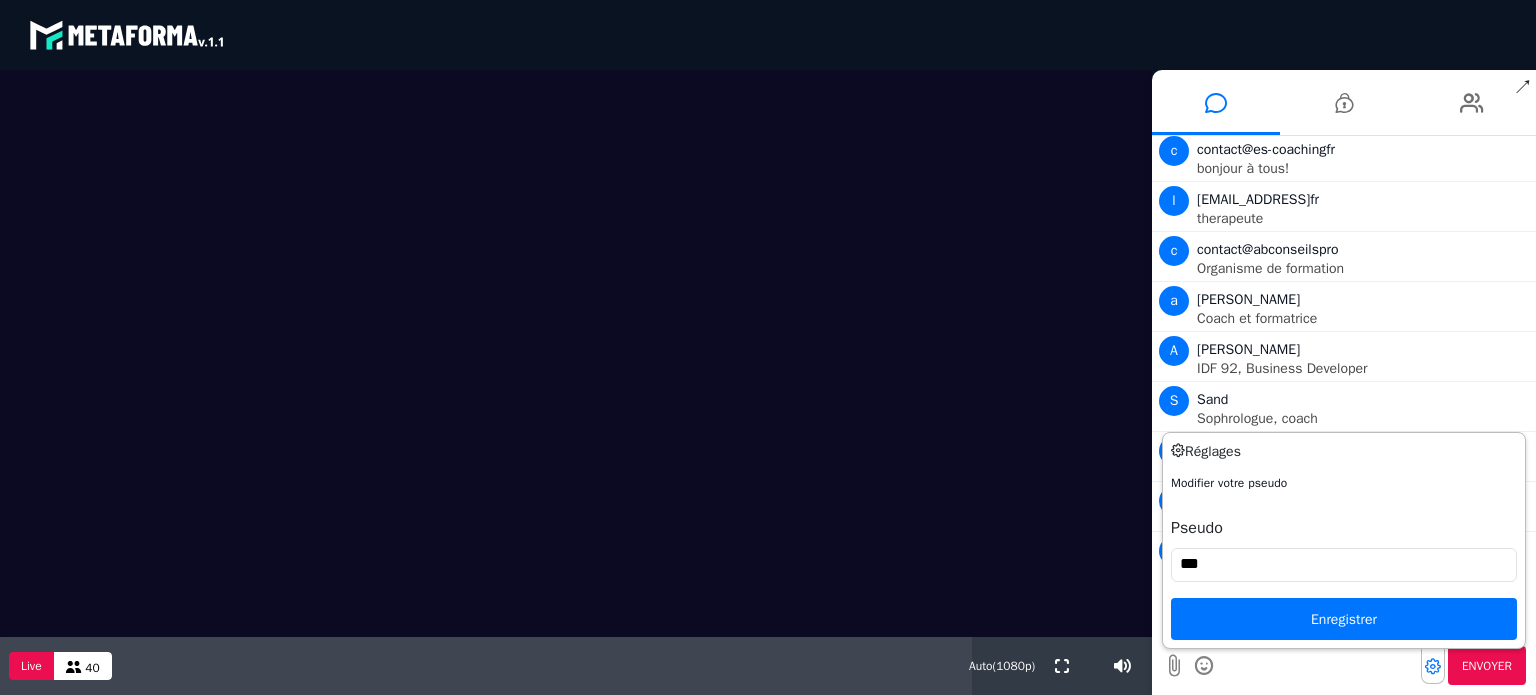 type on "***" 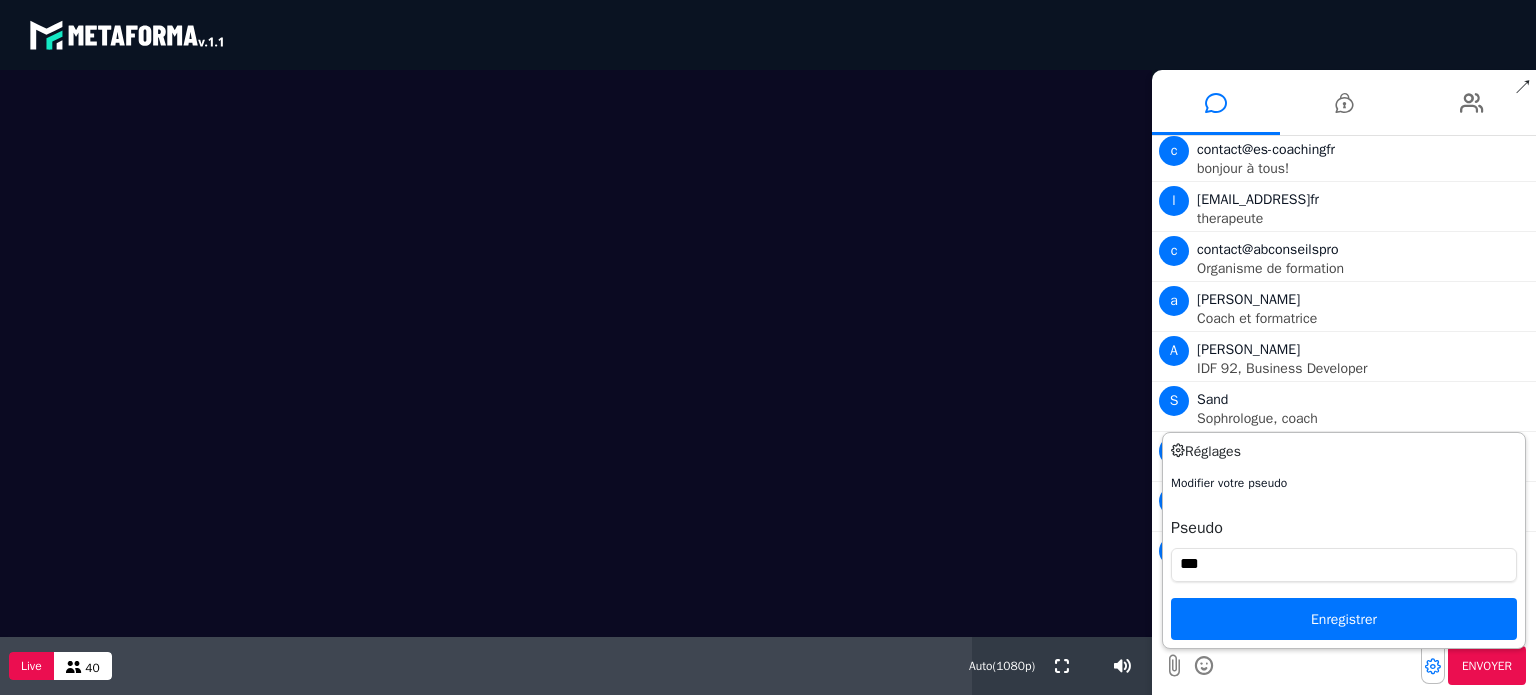 click on "Enregistrer" at bounding box center (1344, 619) 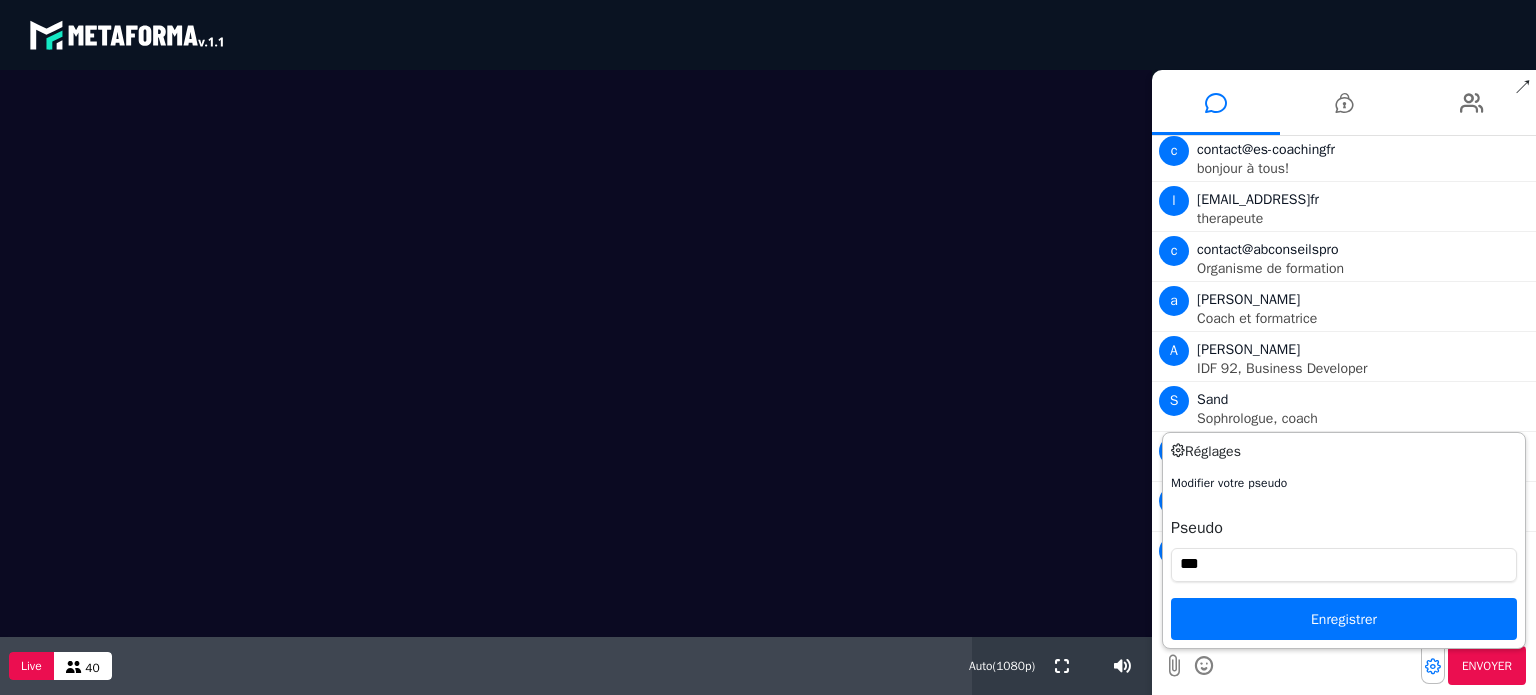 click on "Enregistrer" at bounding box center (1344, 619) 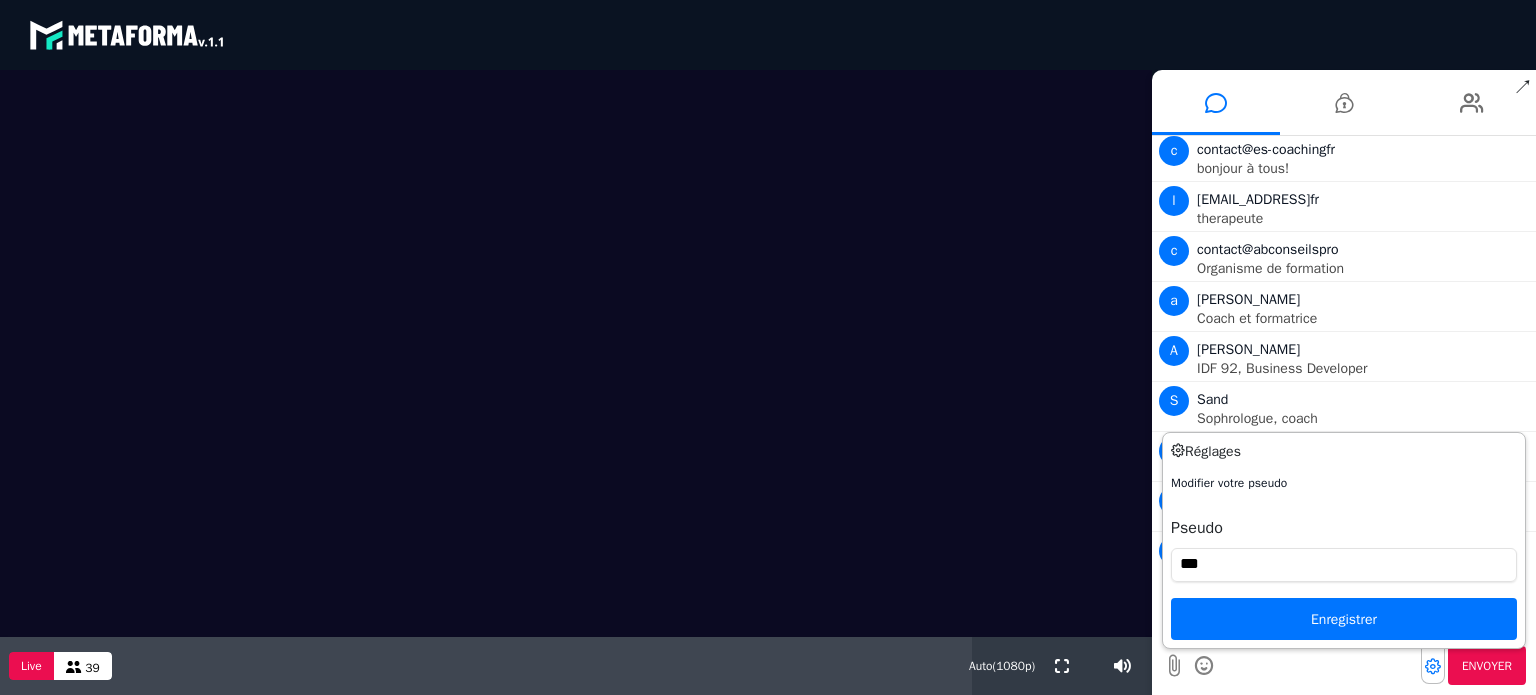 click on "Enregistrer" at bounding box center (1344, 619) 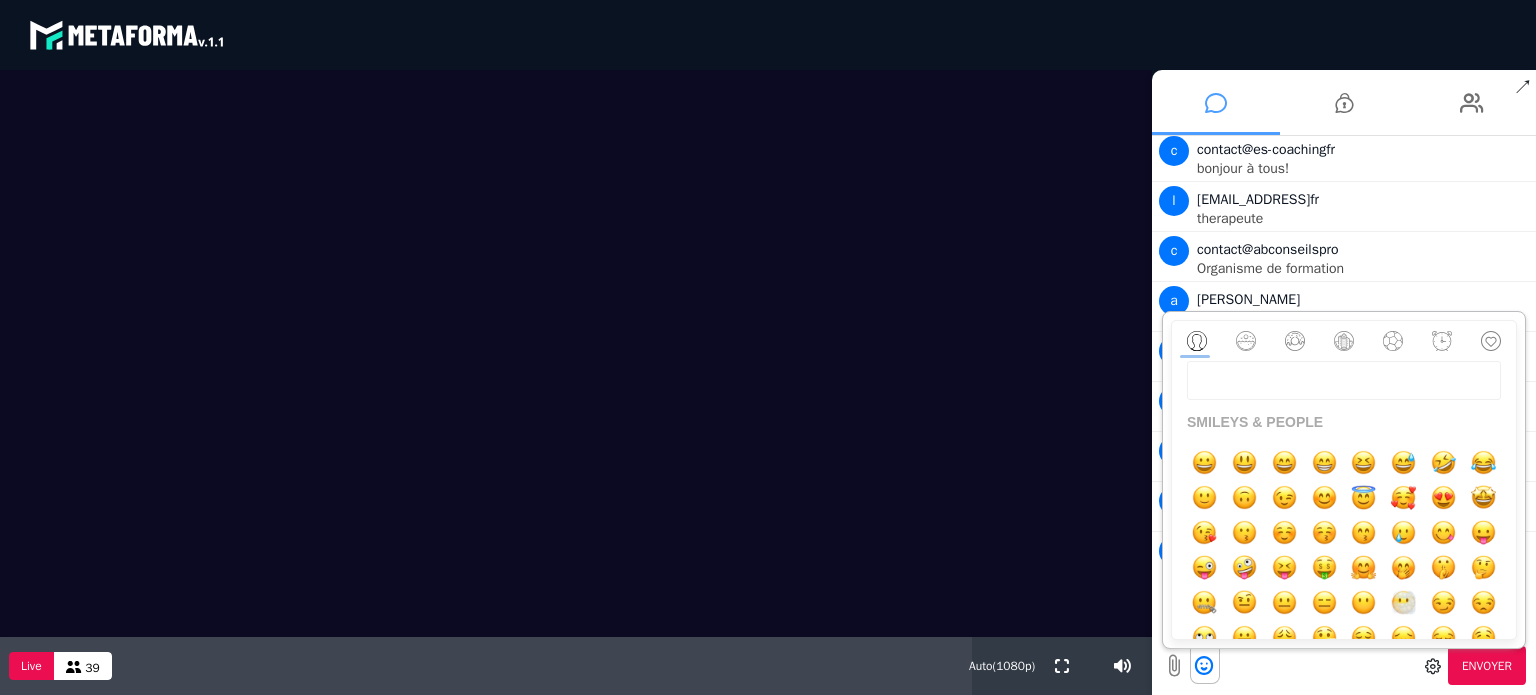 click at bounding box center (1216, 102) 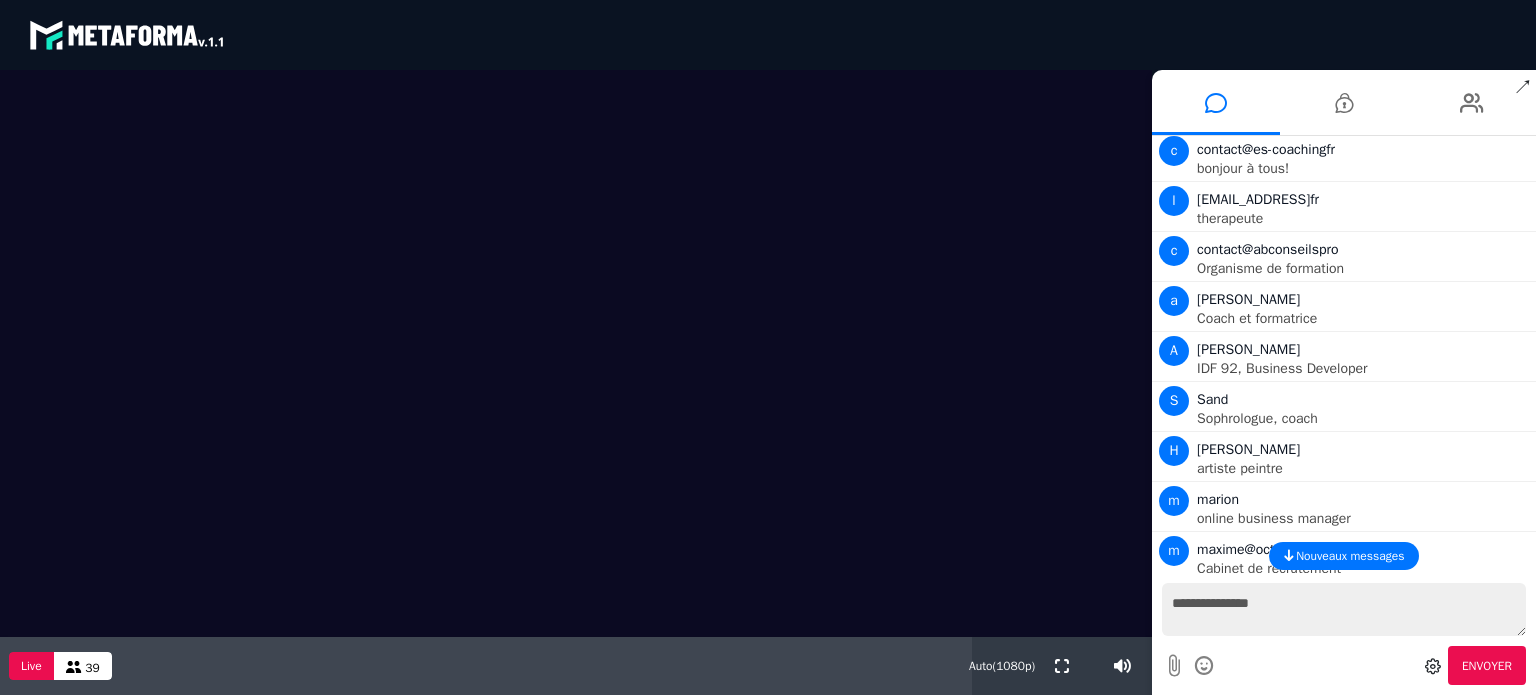 click on "**********" at bounding box center [1344, 609] 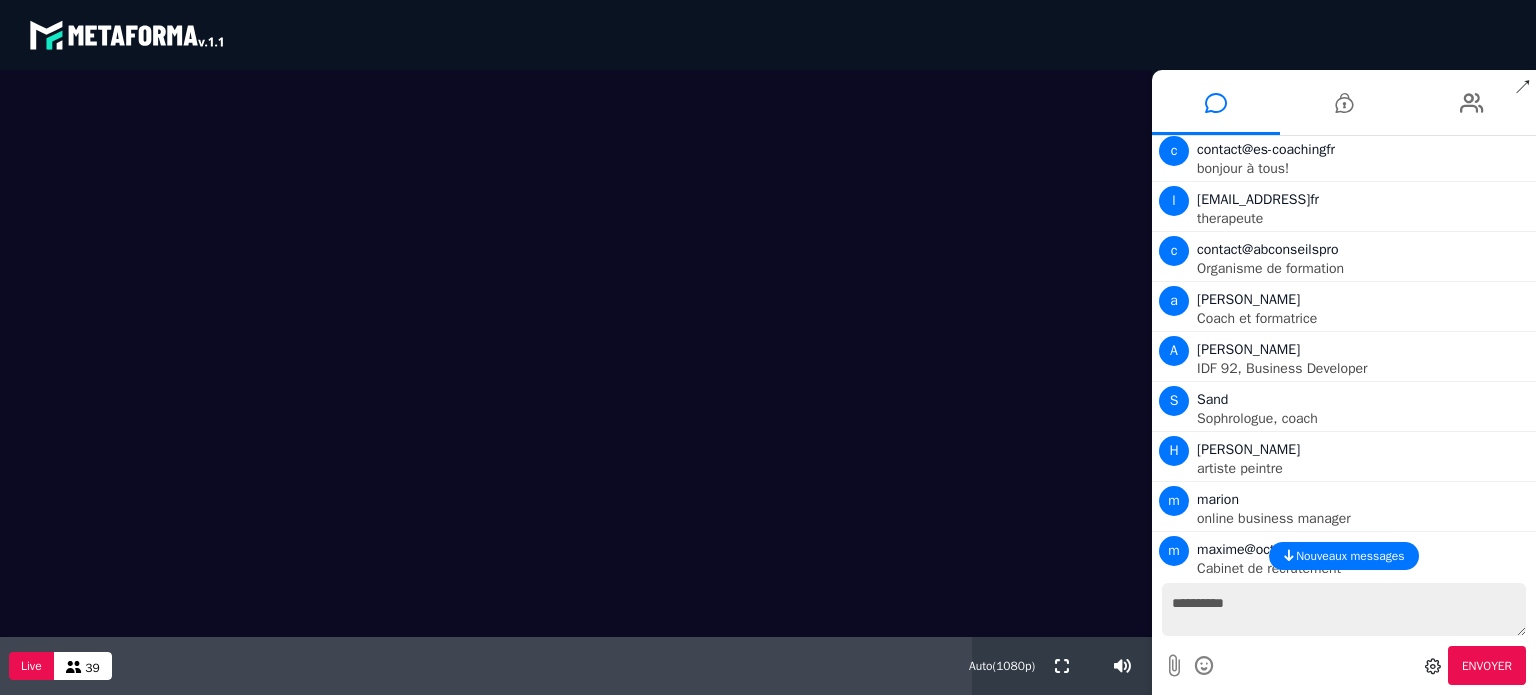 type on "**********" 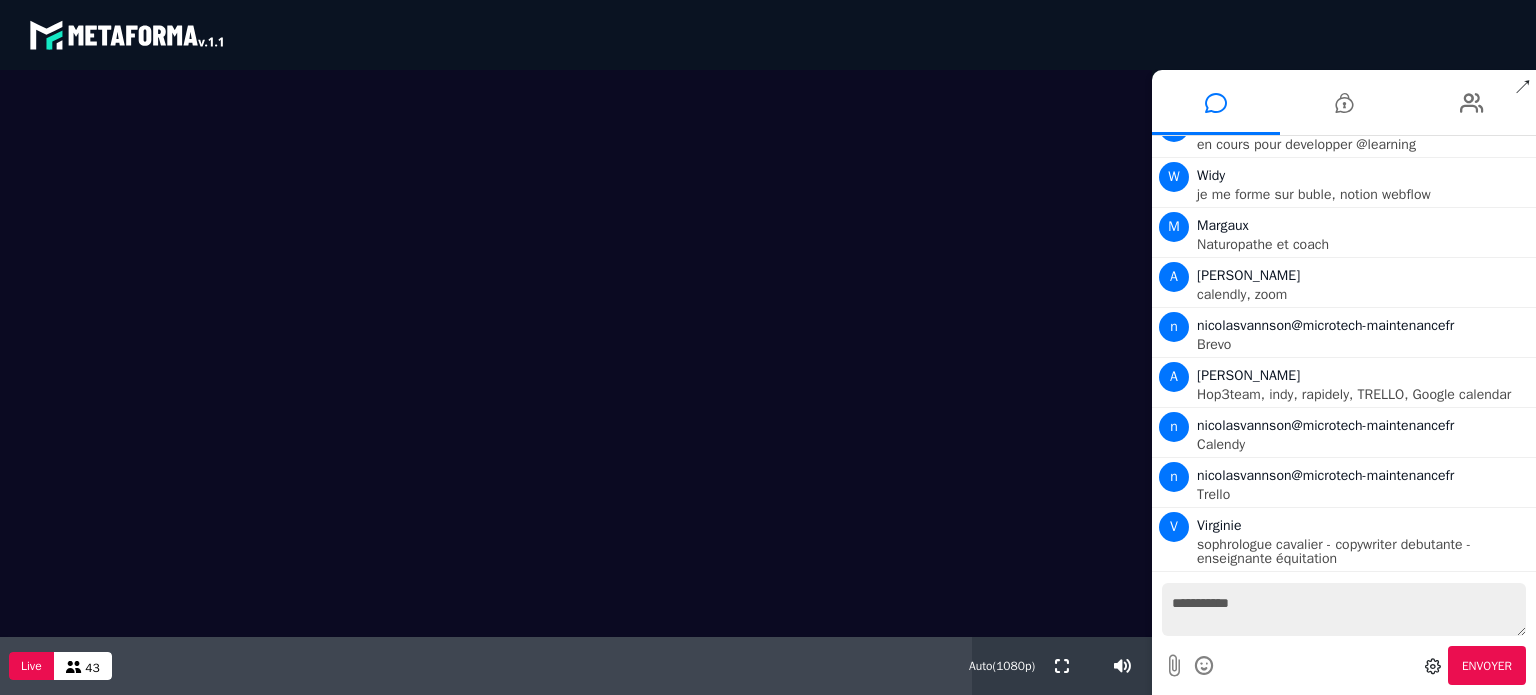 scroll, scrollTop: 2428, scrollLeft: 0, axis: vertical 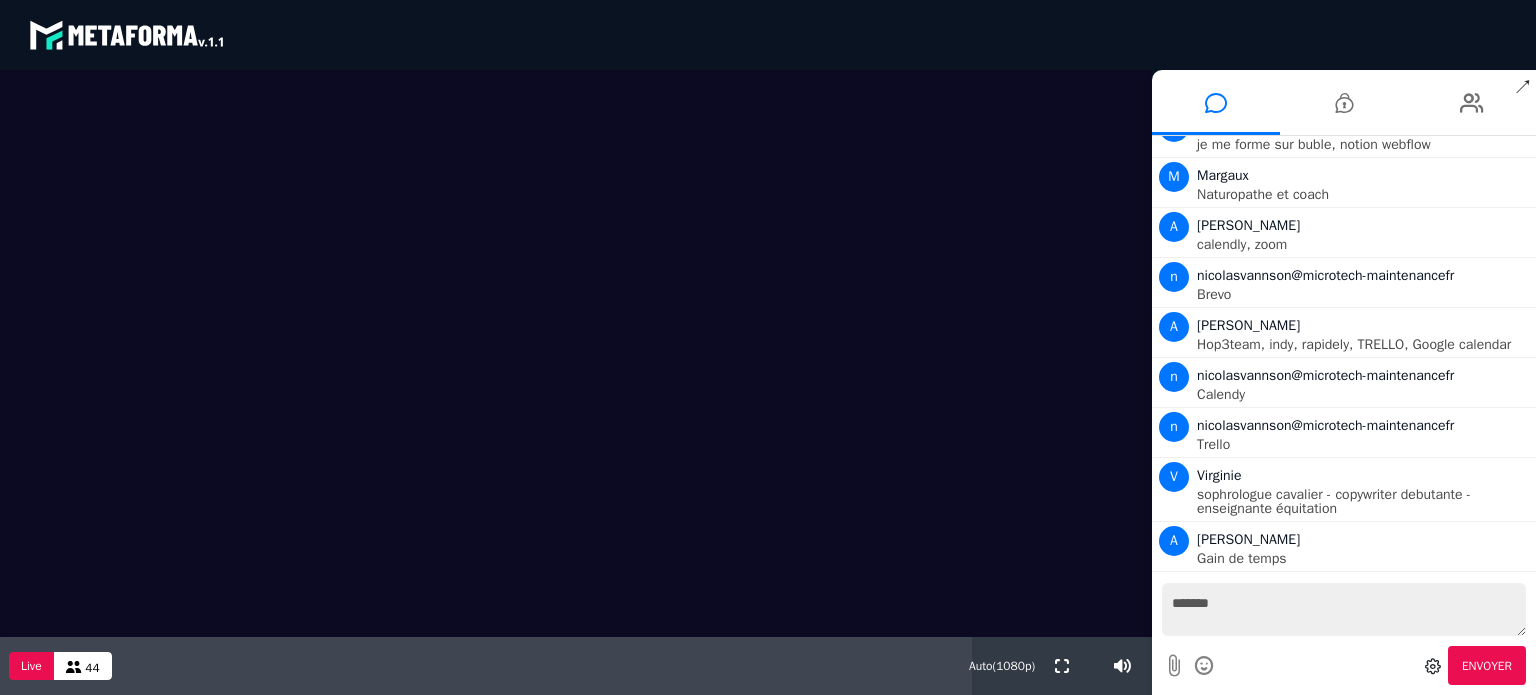 type on "********" 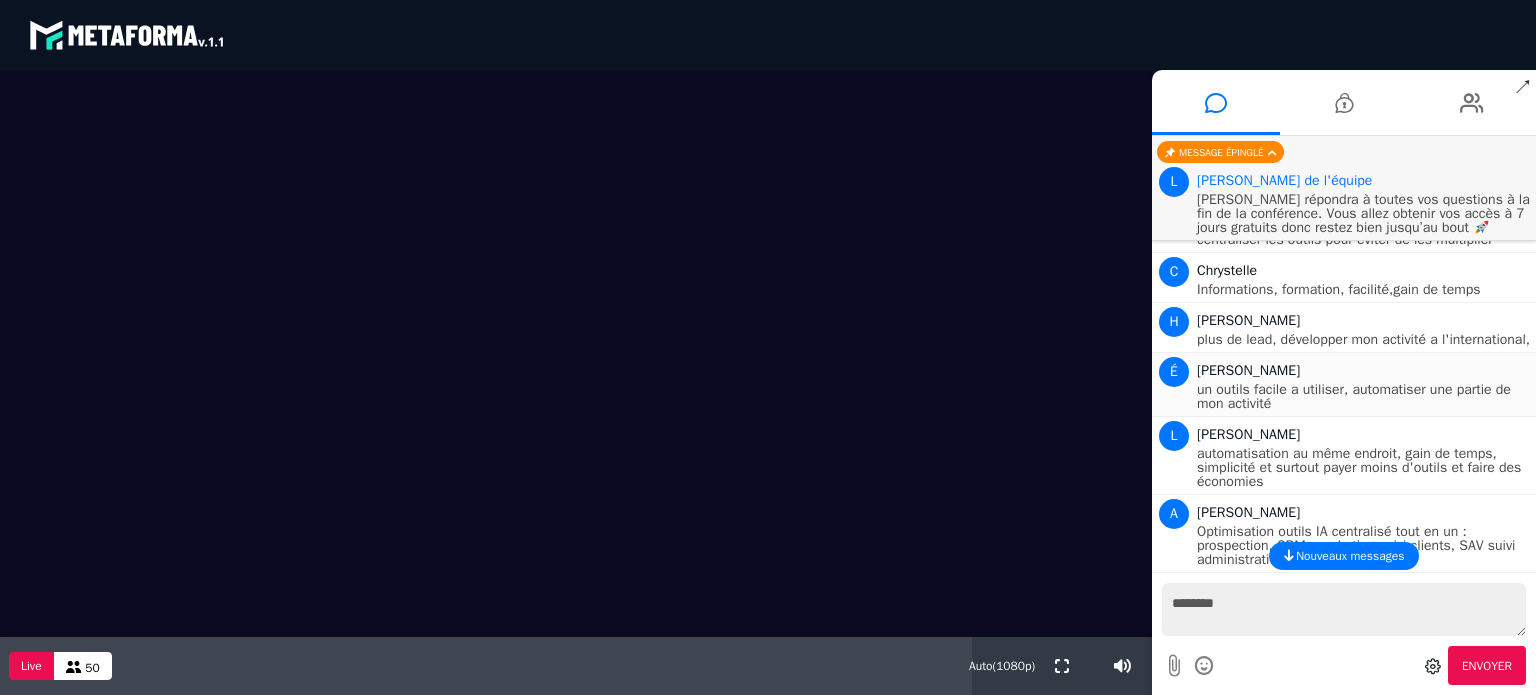 scroll, scrollTop: 3309, scrollLeft: 0, axis: vertical 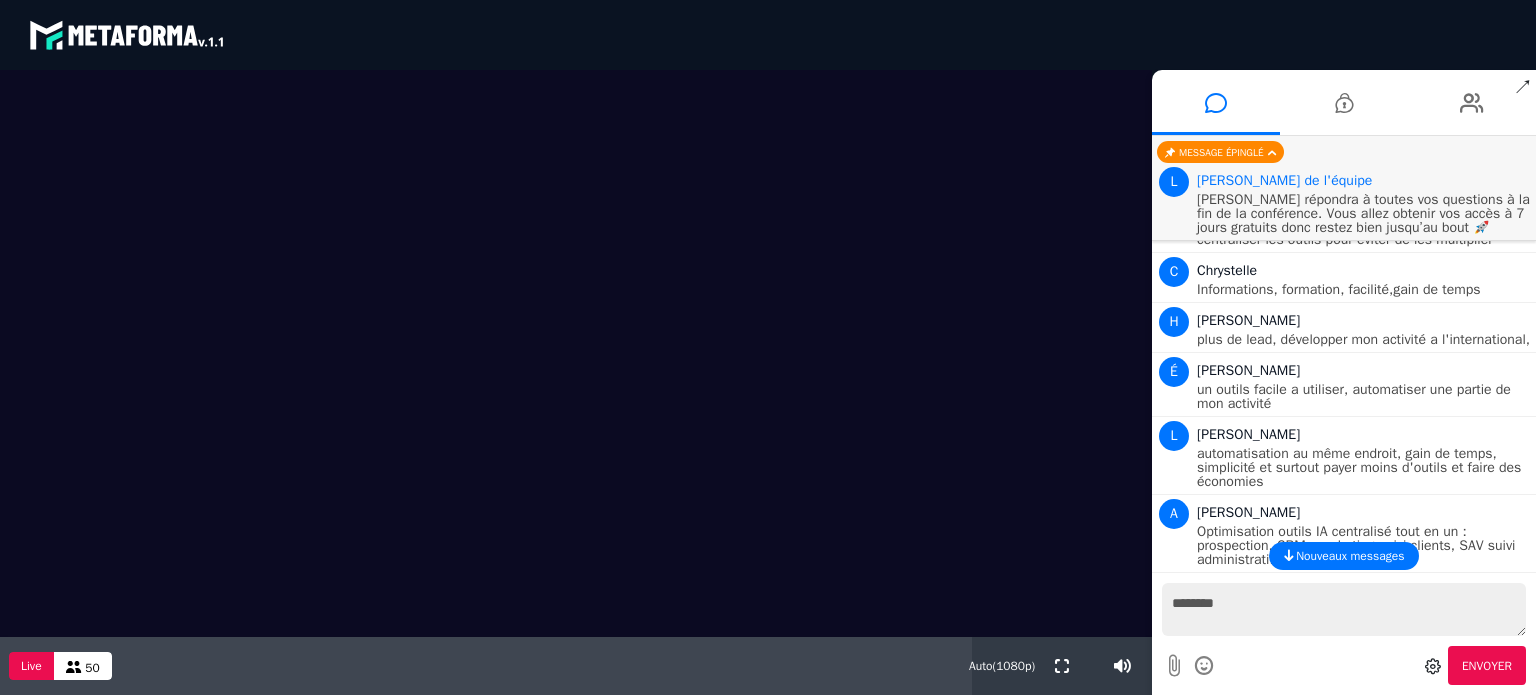 click on "Nouveaux messages" at bounding box center [1350, 556] 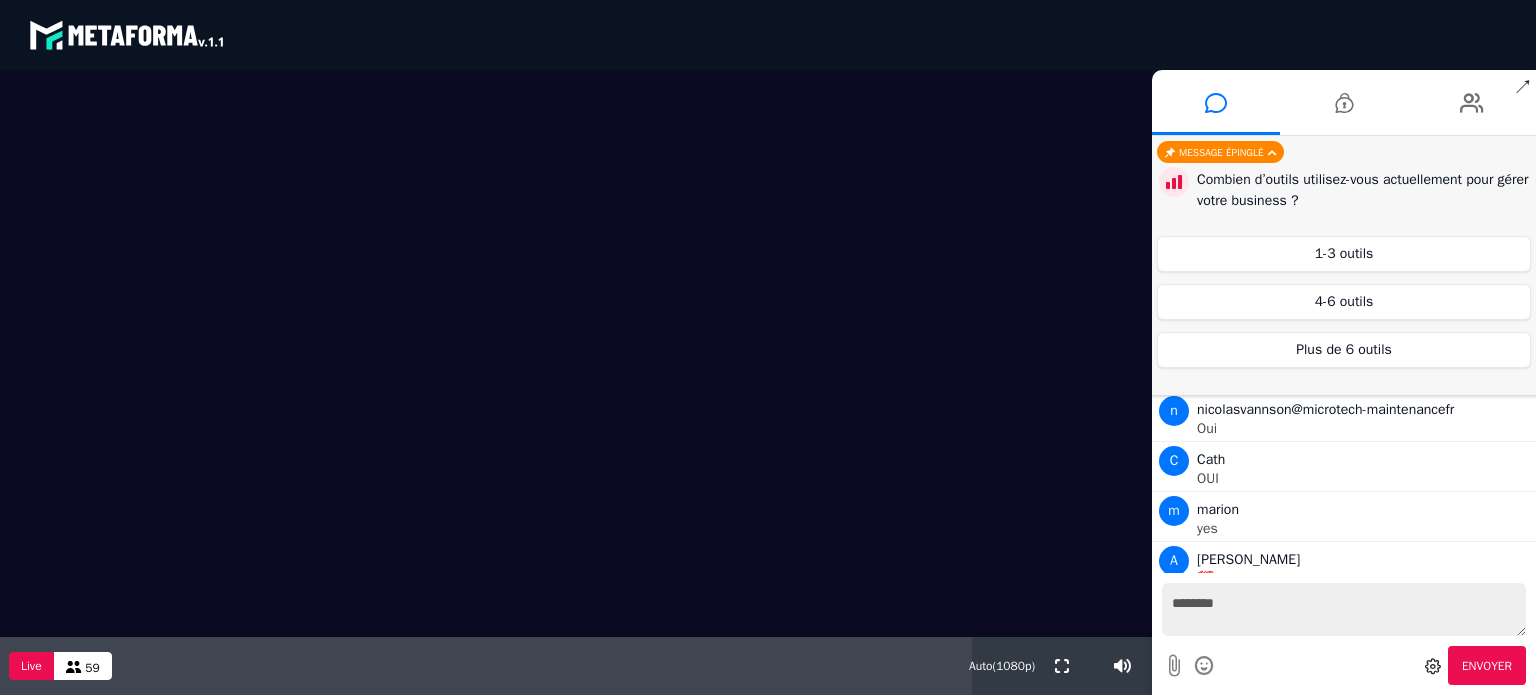 scroll, scrollTop: 4035, scrollLeft: 0, axis: vertical 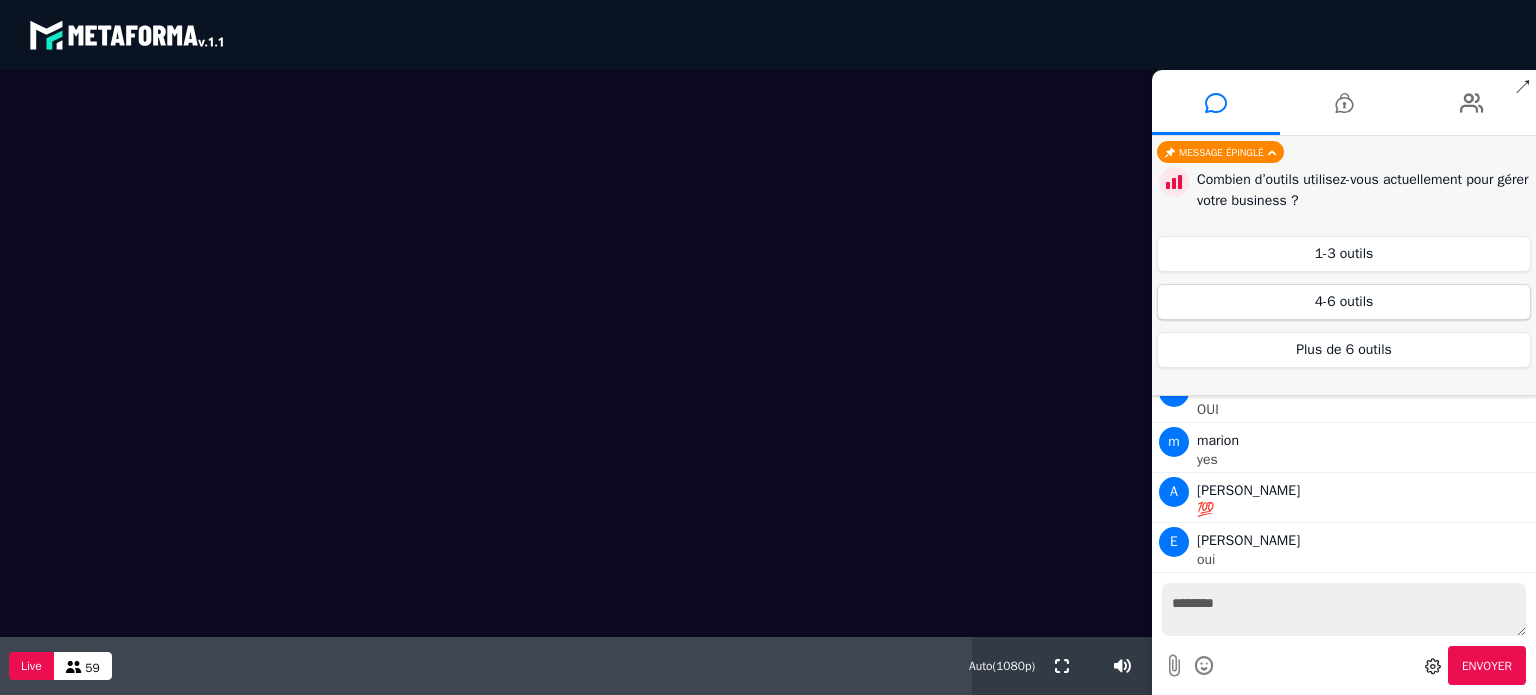 click on "4-6 outils" at bounding box center (1344, 302) 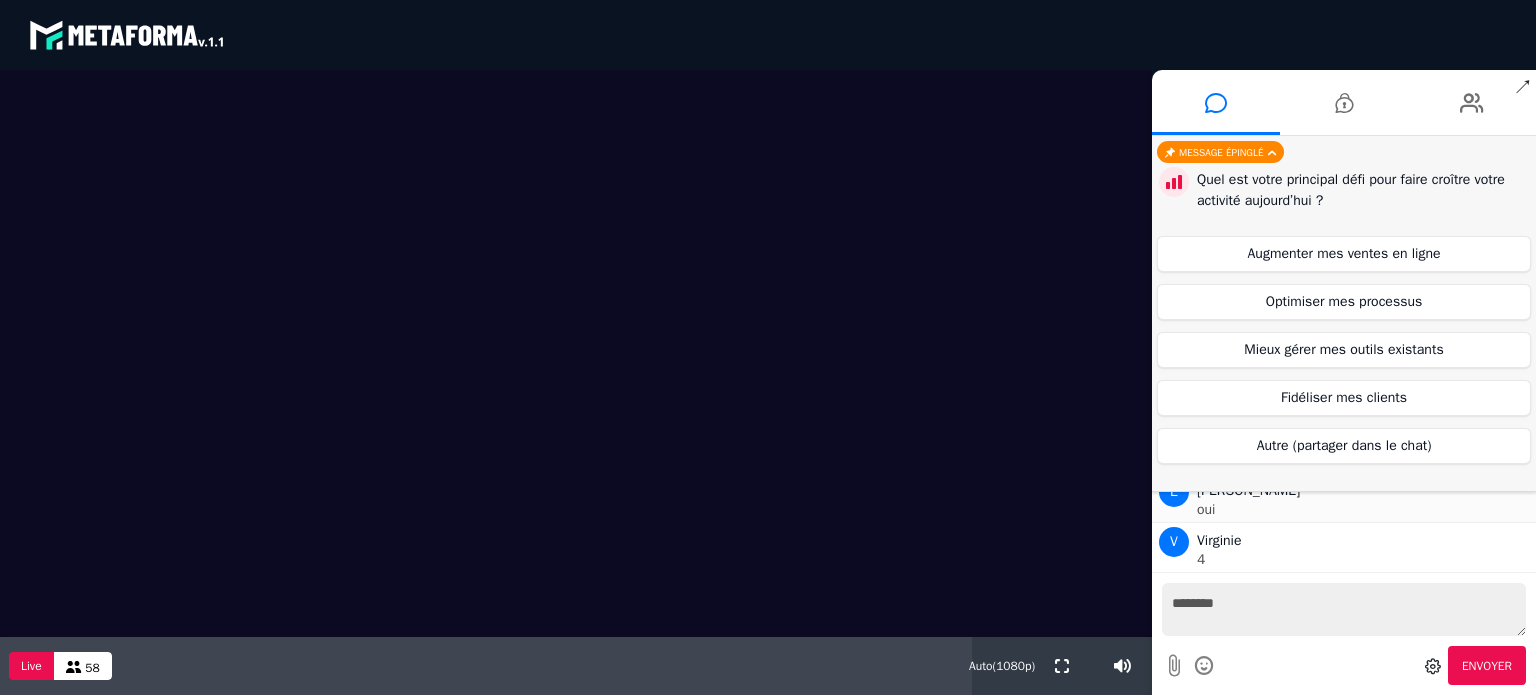 scroll, scrollTop: 4084, scrollLeft: 0, axis: vertical 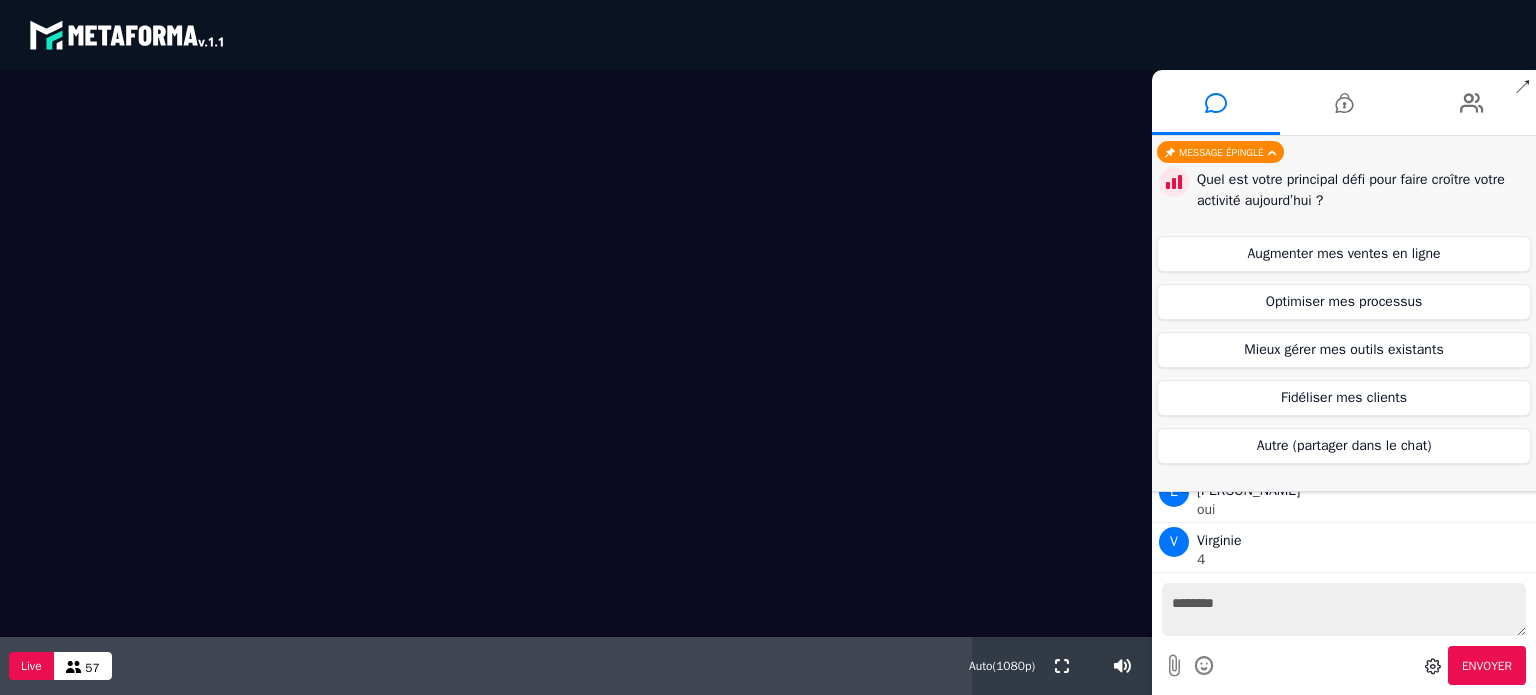 drag, startPoint x: 1386, startPoint y: 261, endPoint x: 1380, endPoint y: 251, distance: 11.661903 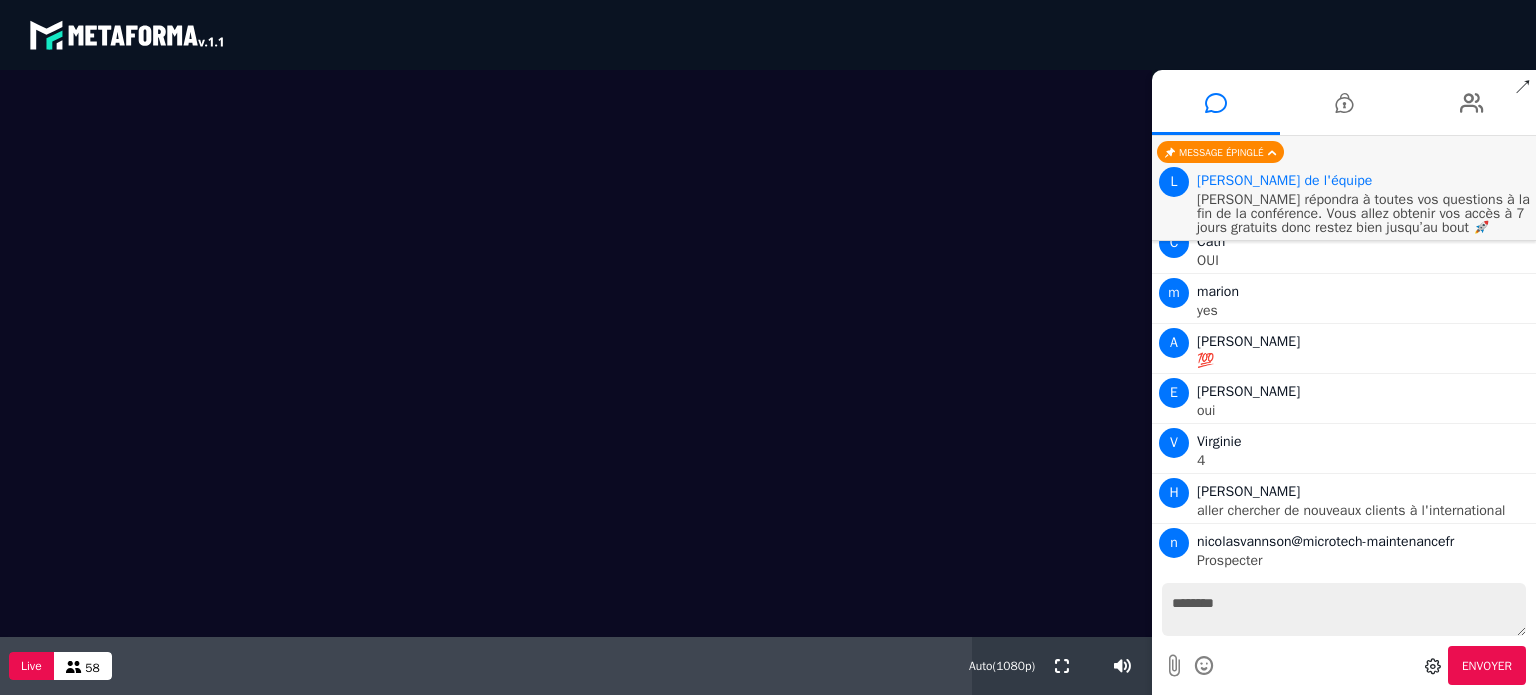 scroll, scrollTop: 4184, scrollLeft: 0, axis: vertical 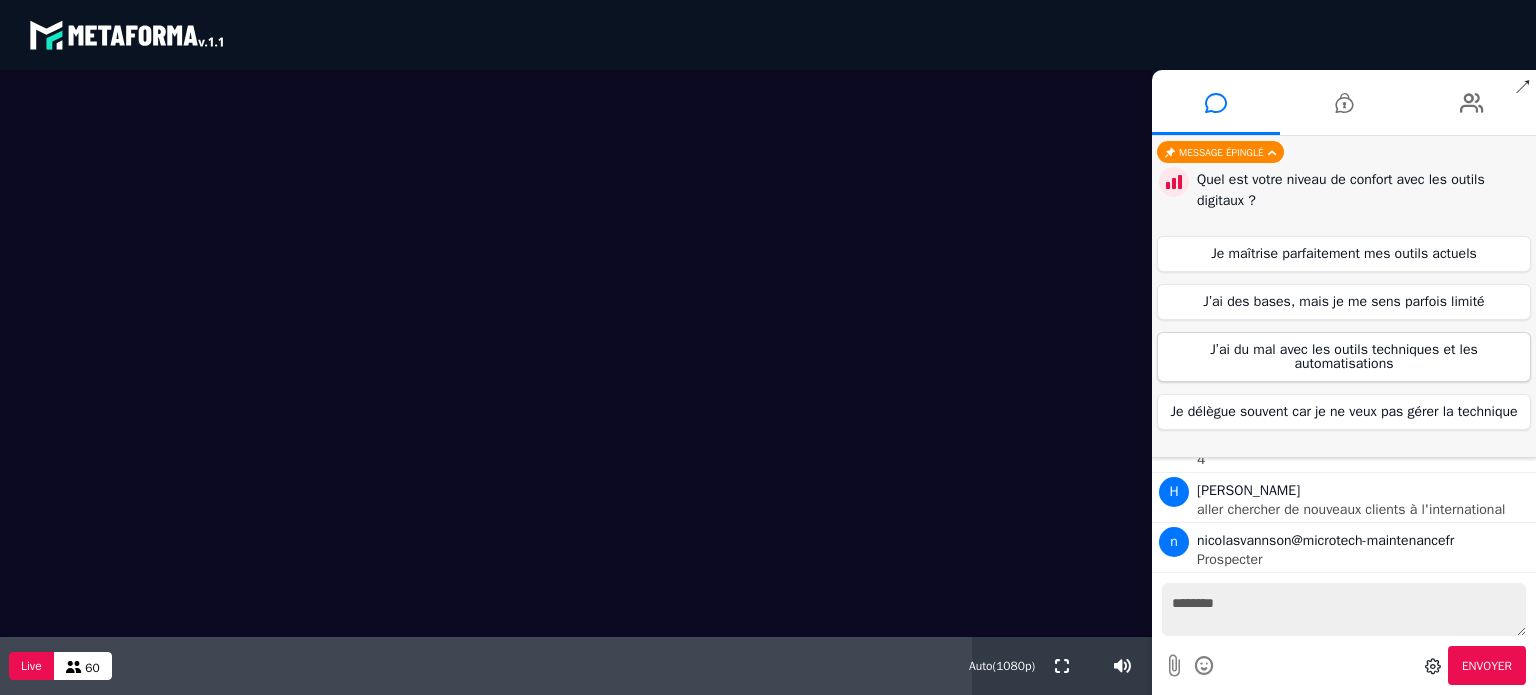 click on "J’ai du mal avec les outils techniques et les automatisations" at bounding box center [1344, 357] 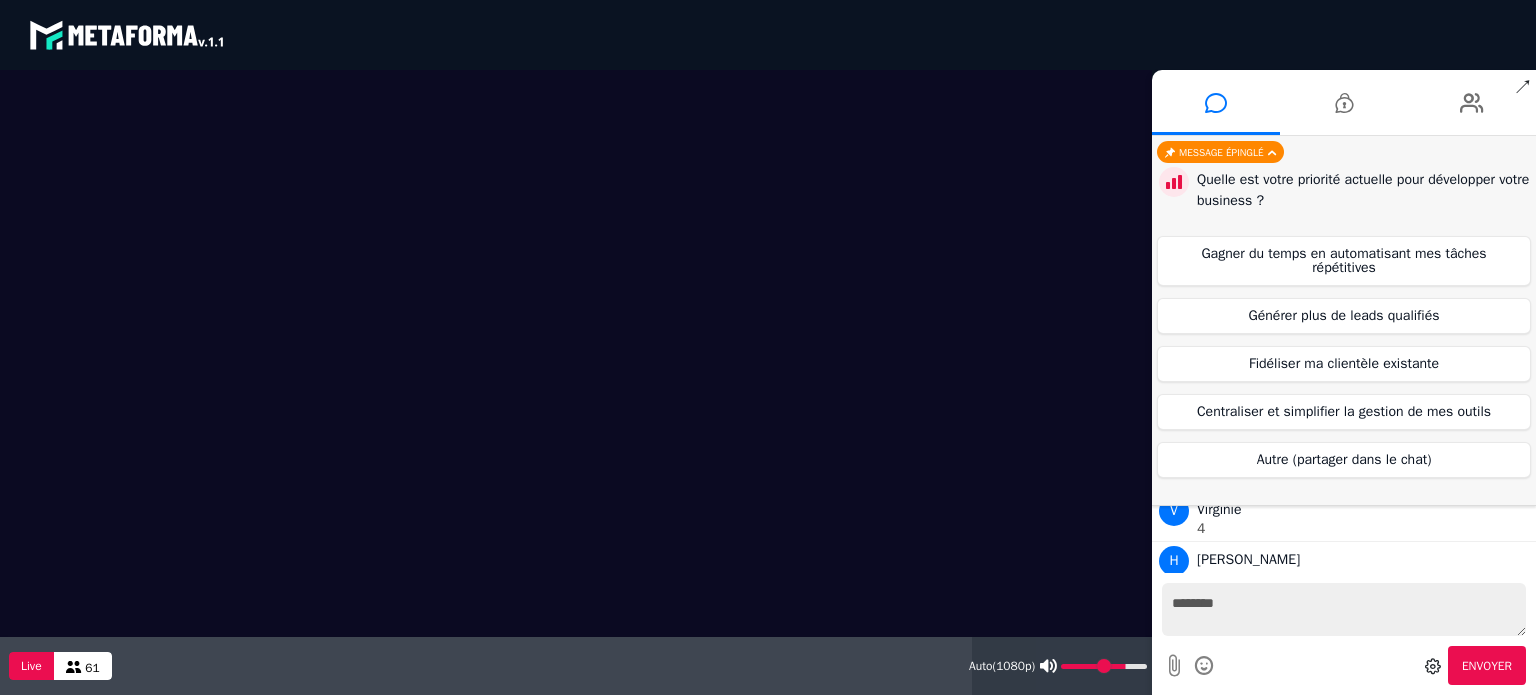 scroll, scrollTop: 4184, scrollLeft: 0, axis: vertical 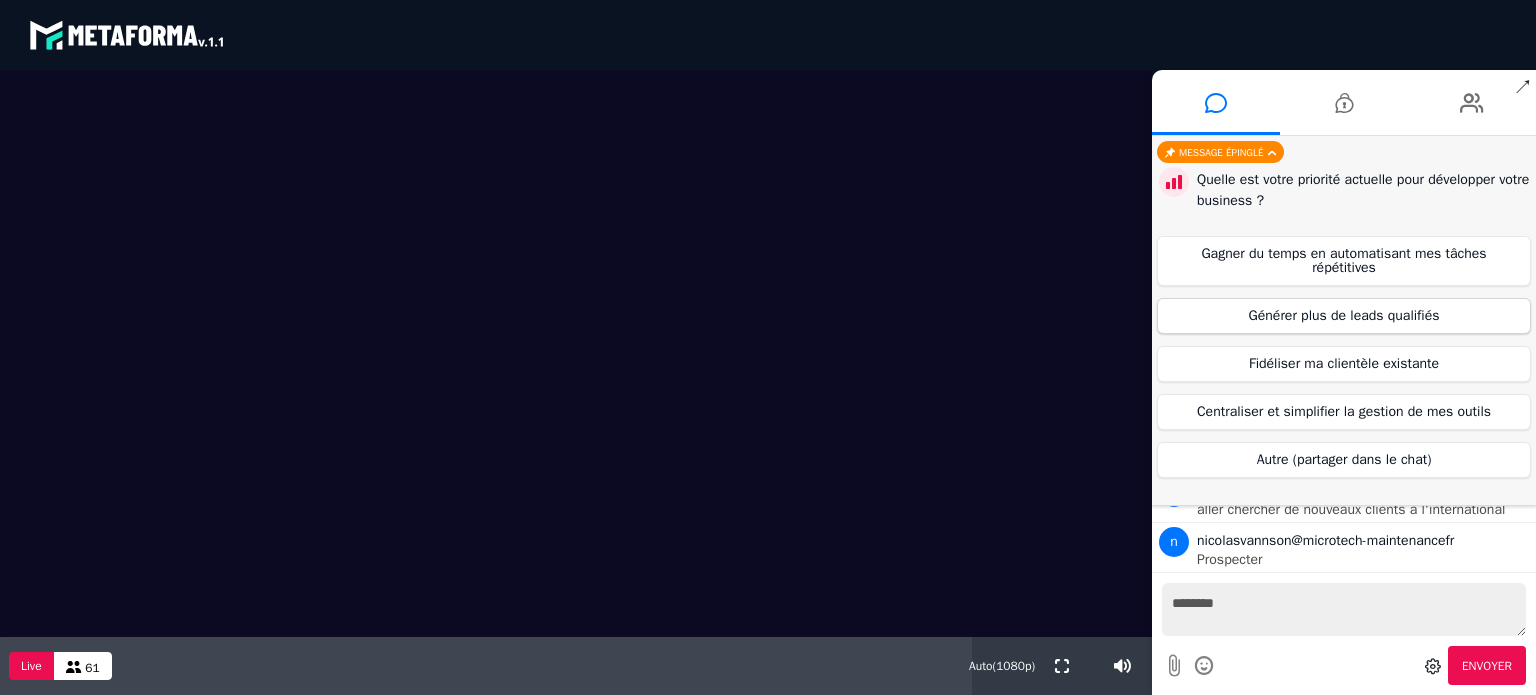 click on "Générer plus de leads qualifiés" at bounding box center [1344, 316] 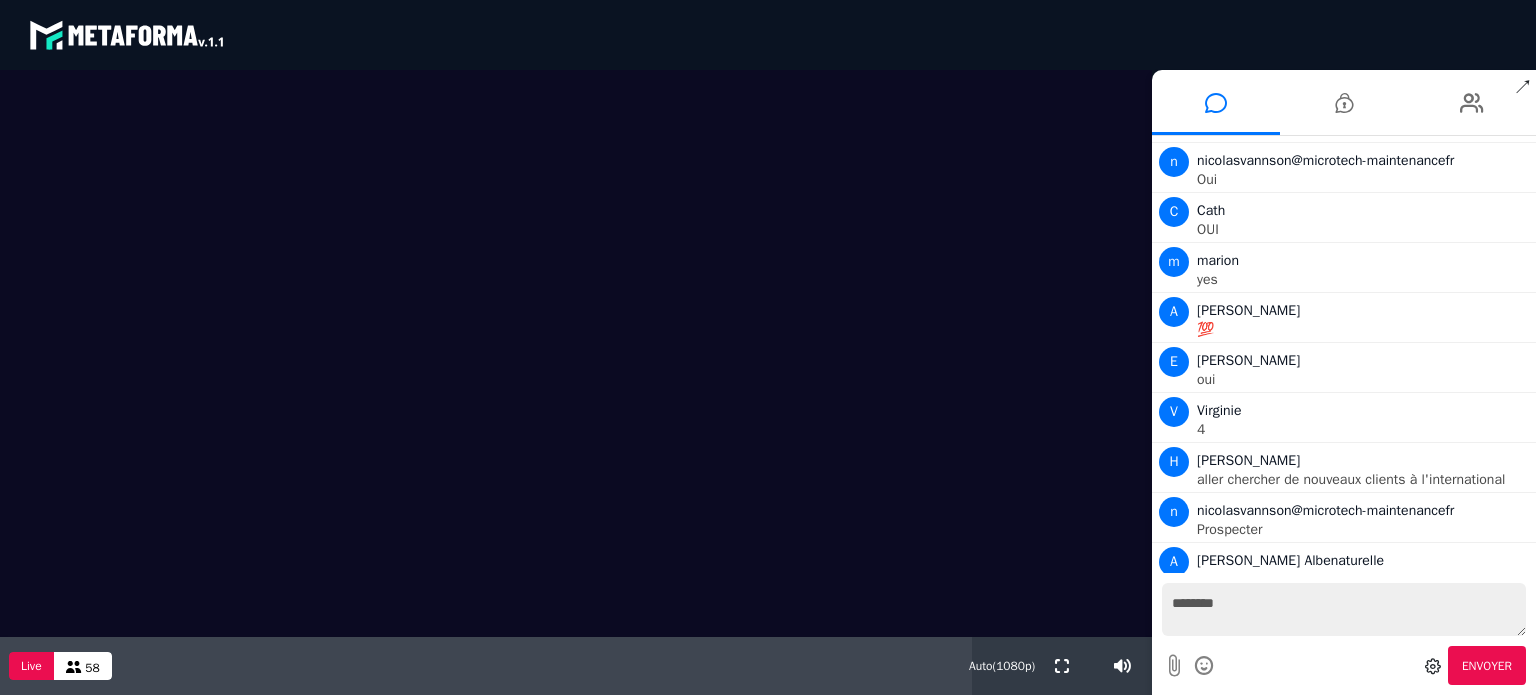 scroll, scrollTop: 4284, scrollLeft: 0, axis: vertical 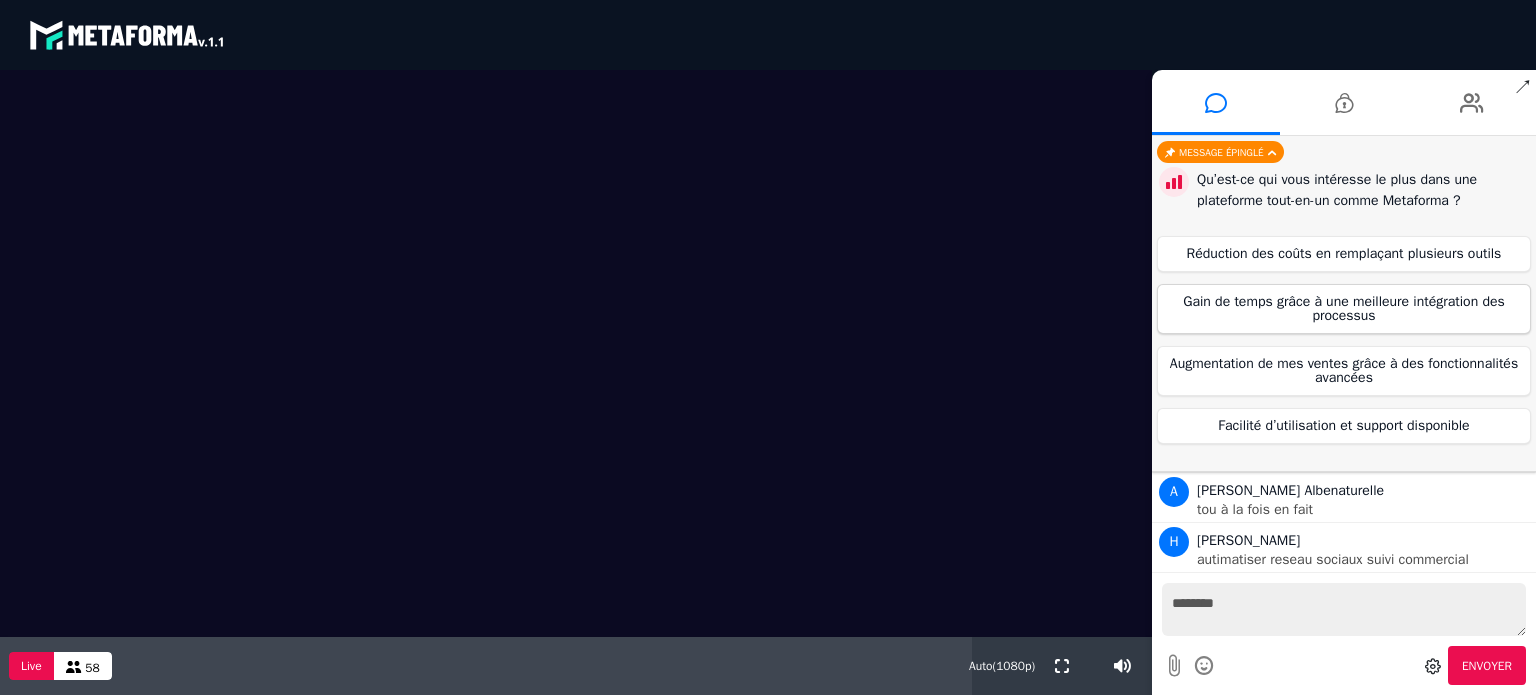 click on "Gain de temps grâce à une meilleure intégration des processus" at bounding box center [1344, 309] 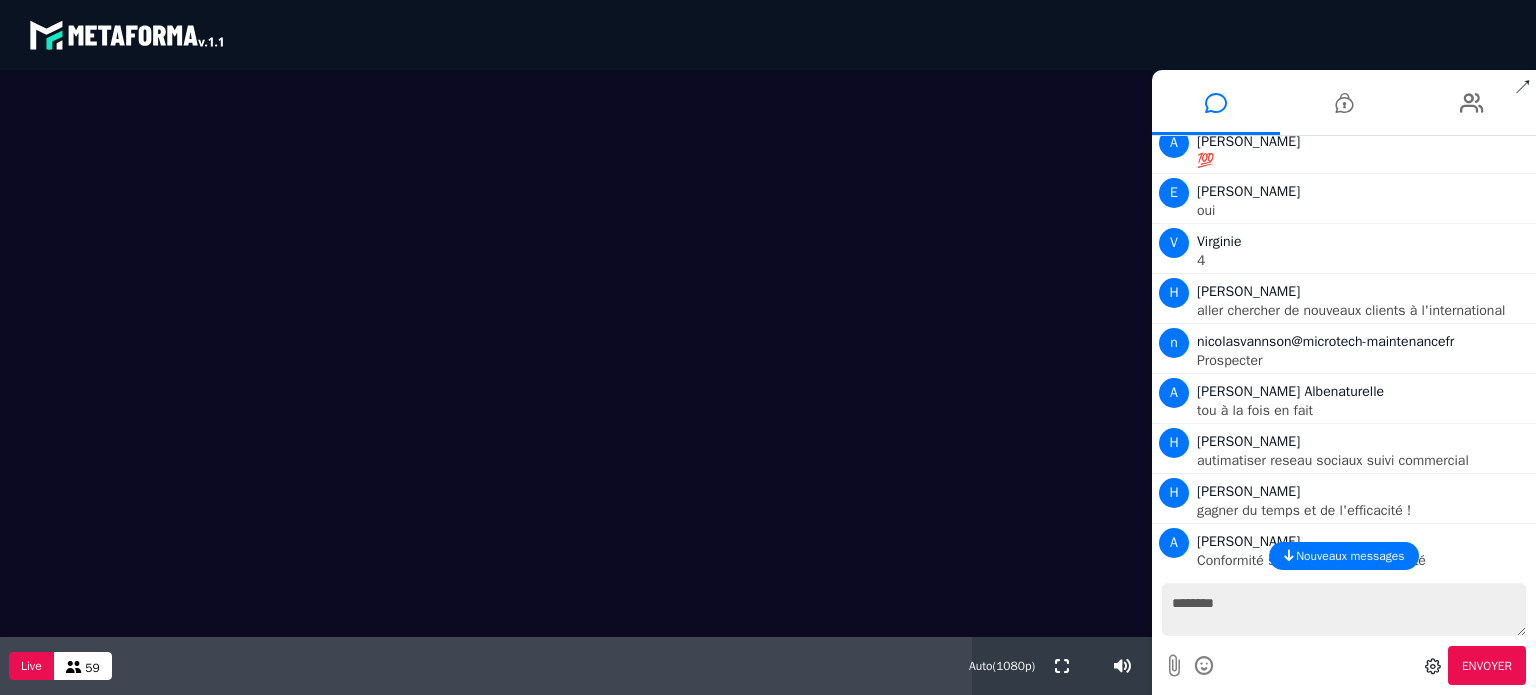 scroll, scrollTop: 4255, scrollLeft: 0, axis: vertical 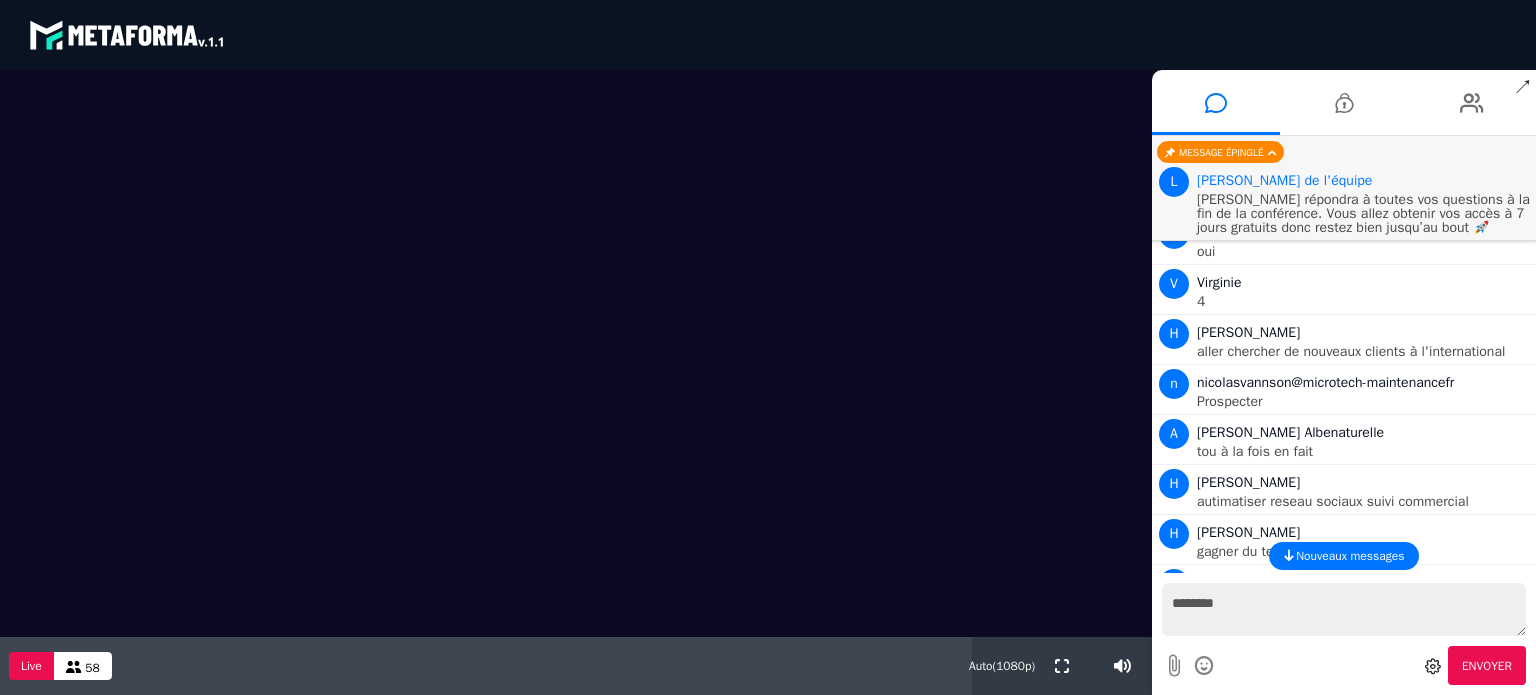 click on "Nouveaux messages" at bounding box center (1350, 556) 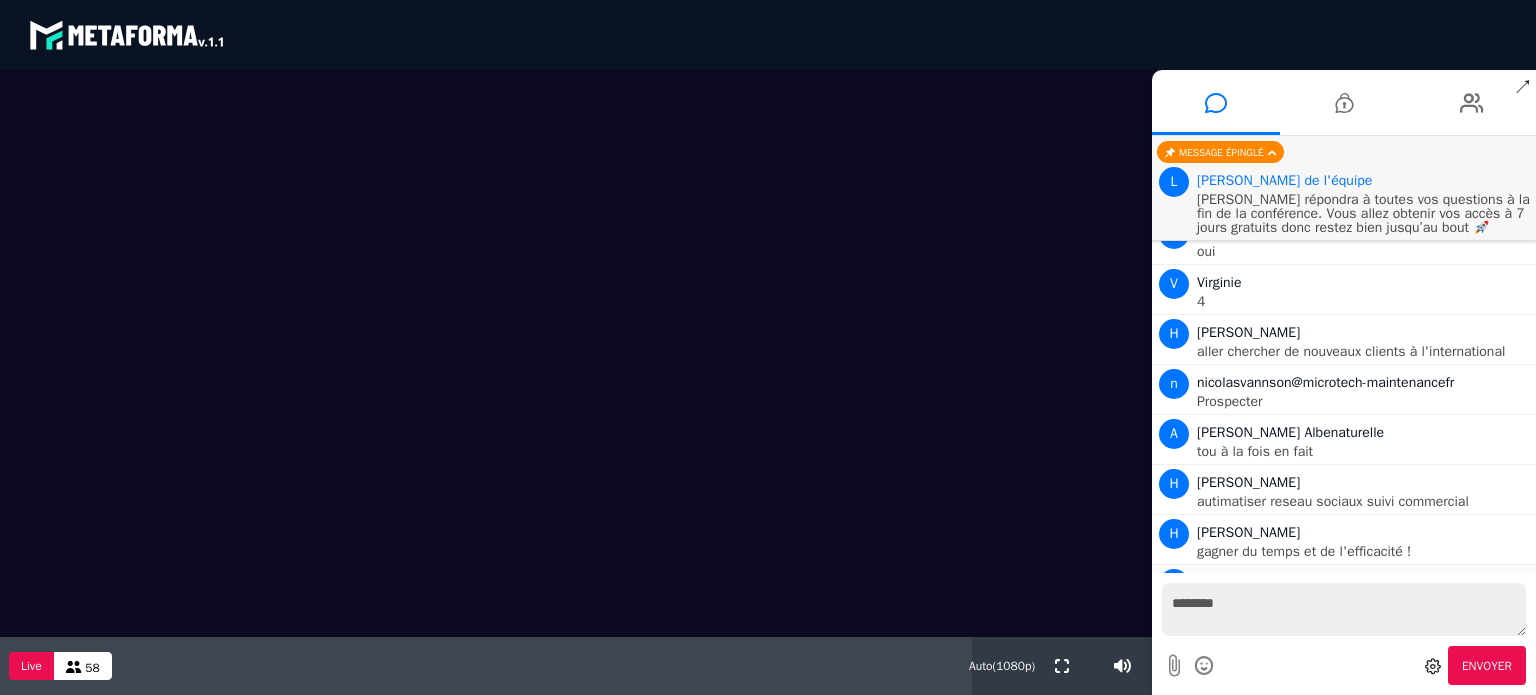 scroll, scrollTop: 4305, scrollLeft: 0, axis: vertical 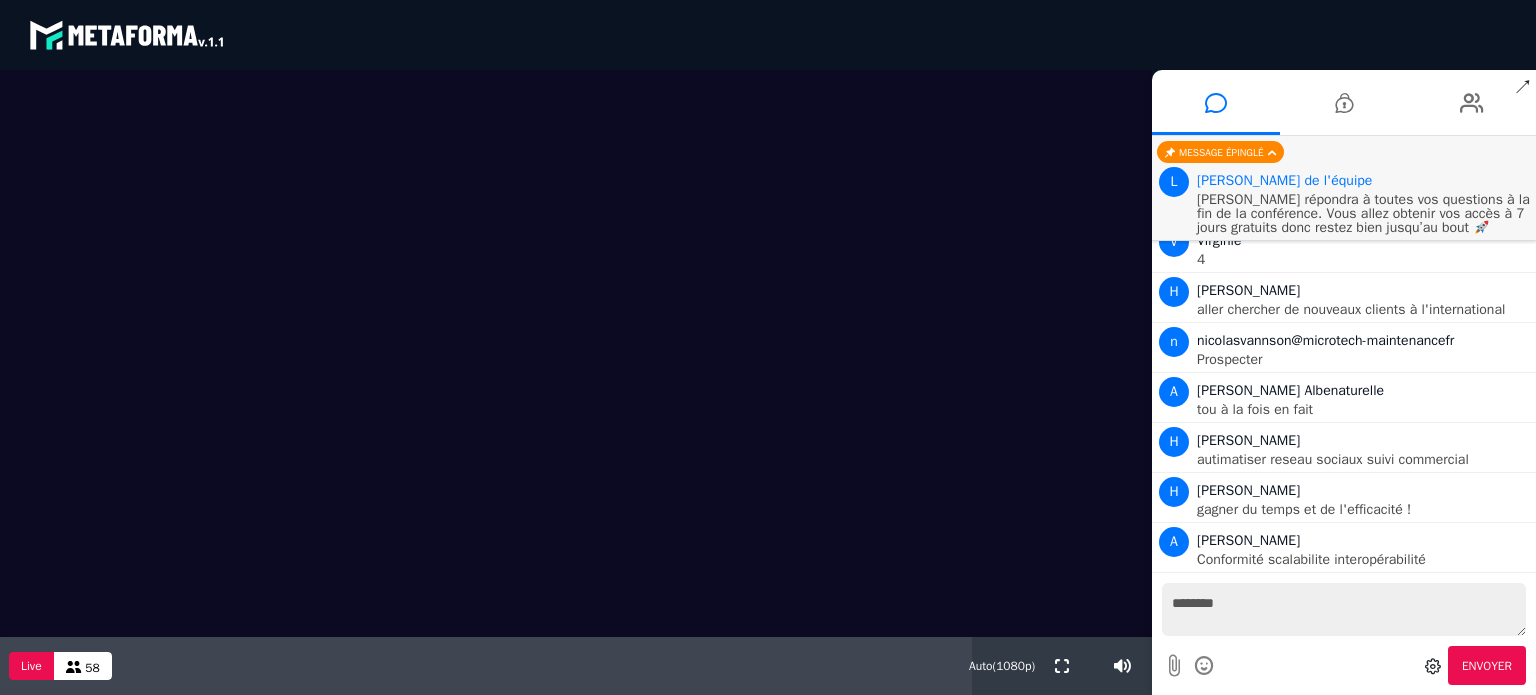 click on "********" at bounding box center (1344, 609) 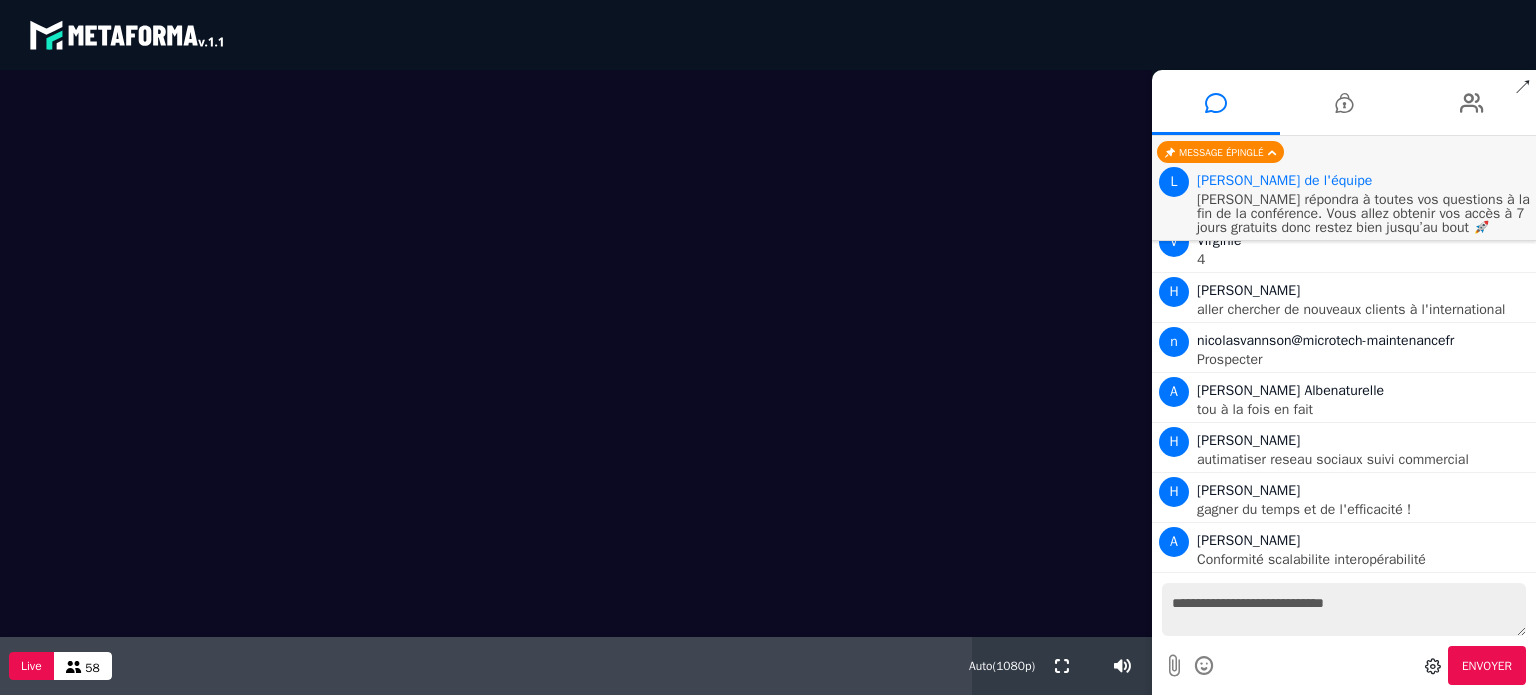 type on "**********" 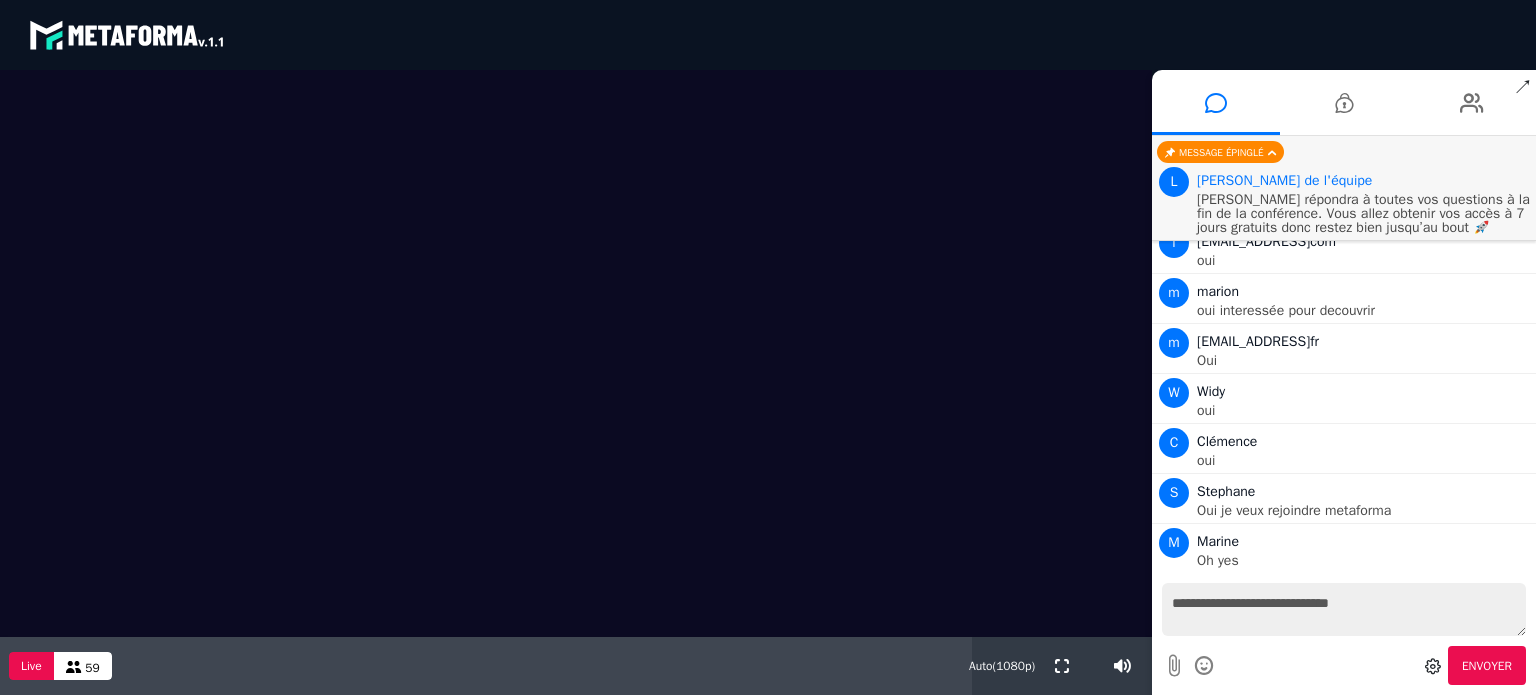 scroll, scrollTop: 4902, scrollLeft: 0, axis: vertical 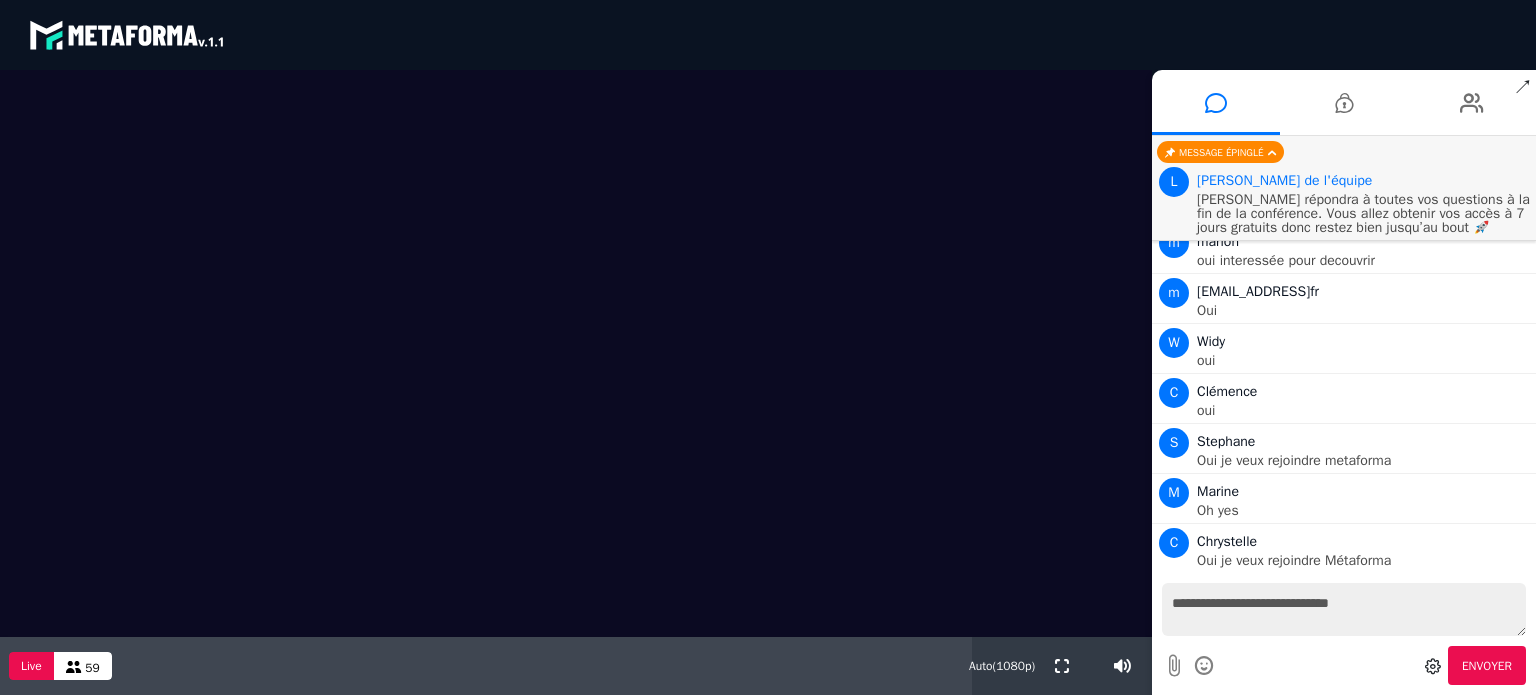click on "**********" at bounding box center (1344, 609) 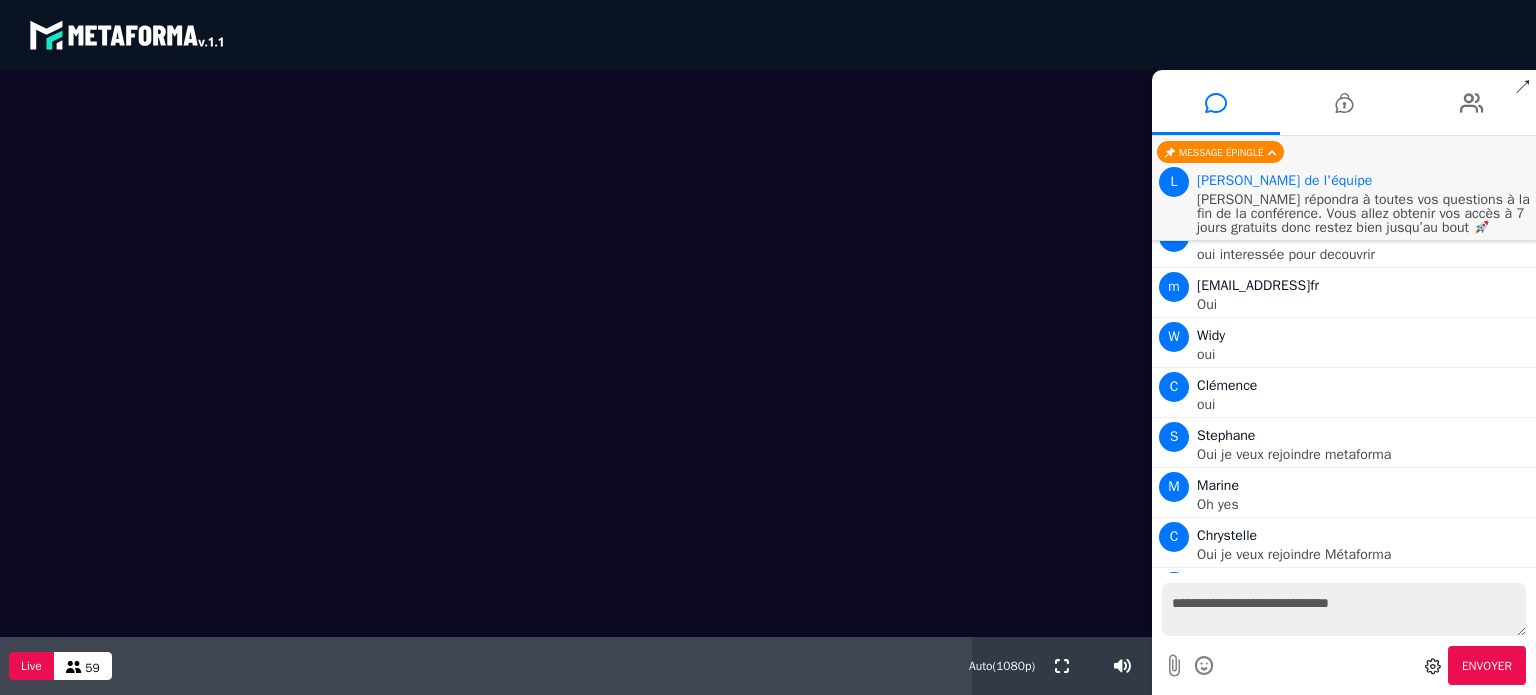 scroll, scrollTop: 4952, scrollLeft: 0, axis: vertical 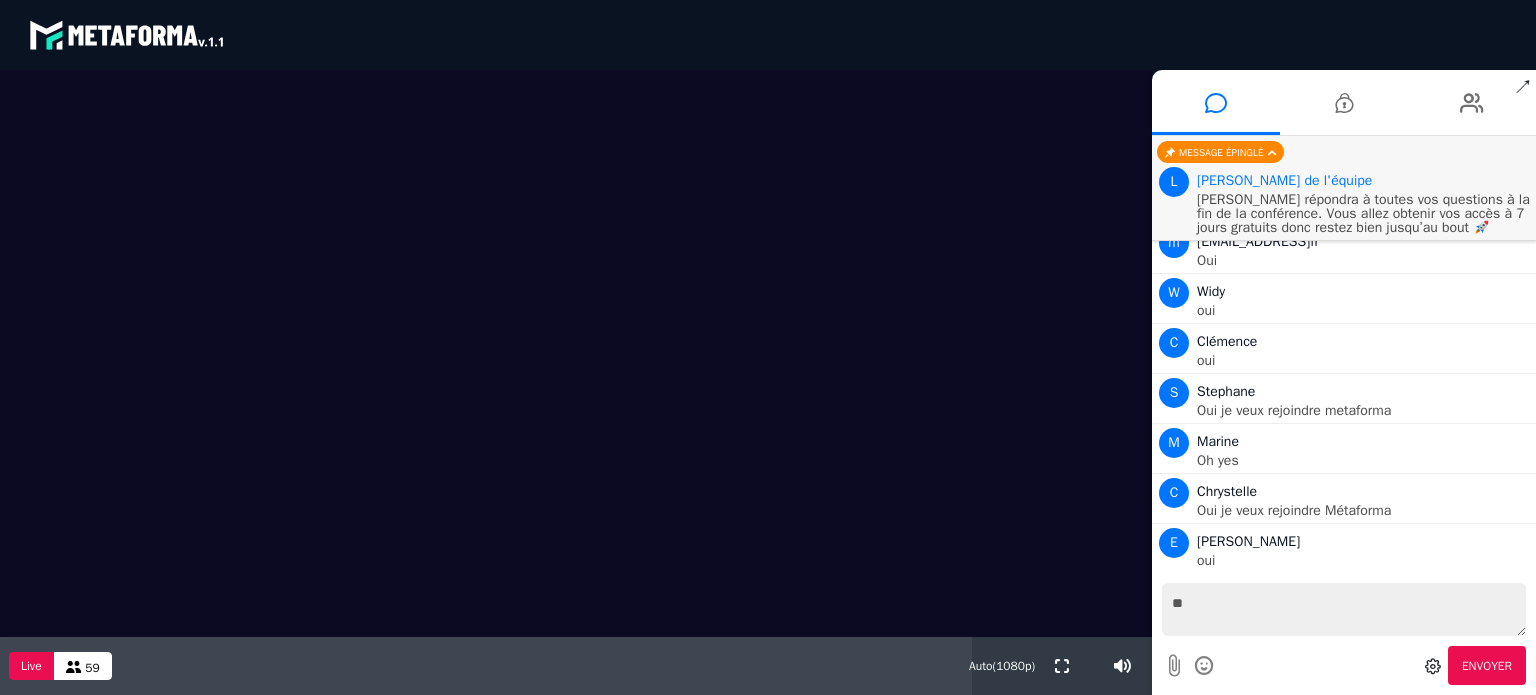 type on "***" 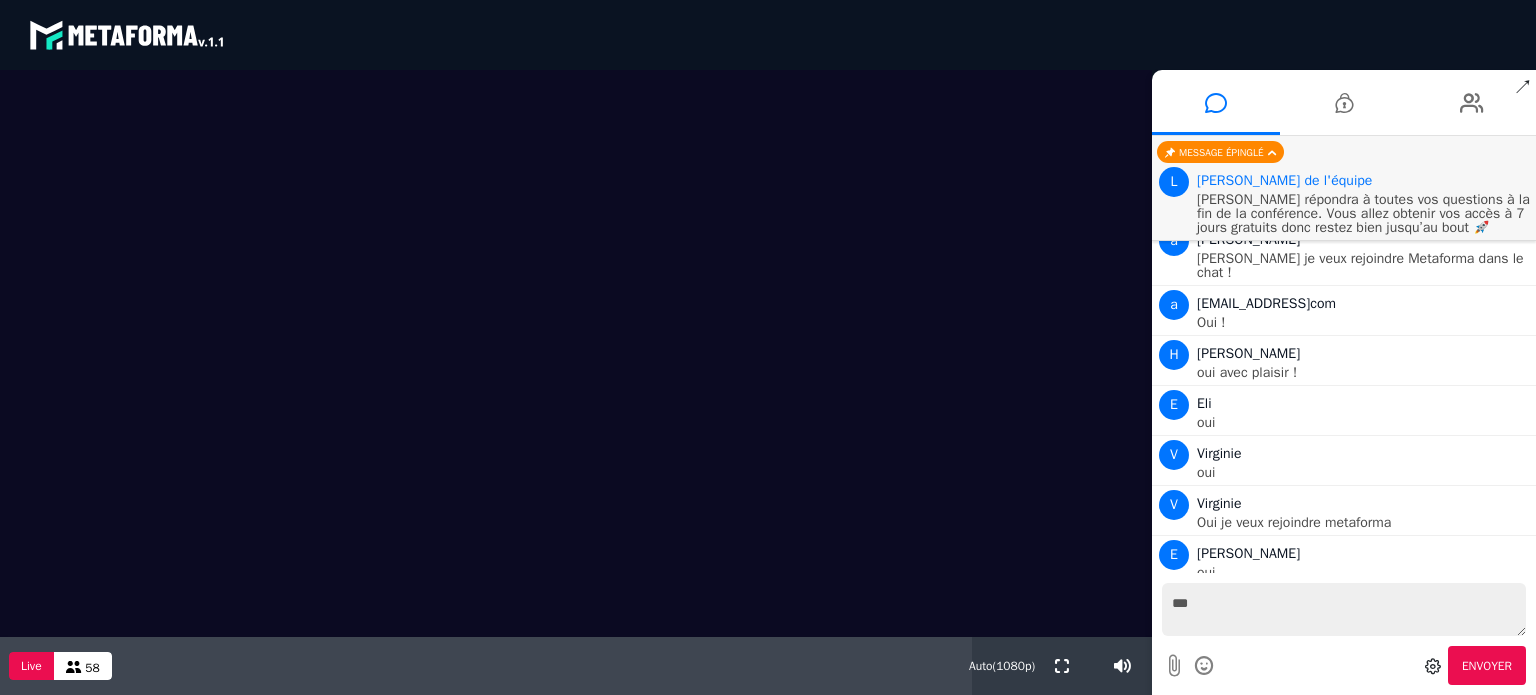 scroll, scrollTop: 5898, scrollLeft: 0, axis: vertical 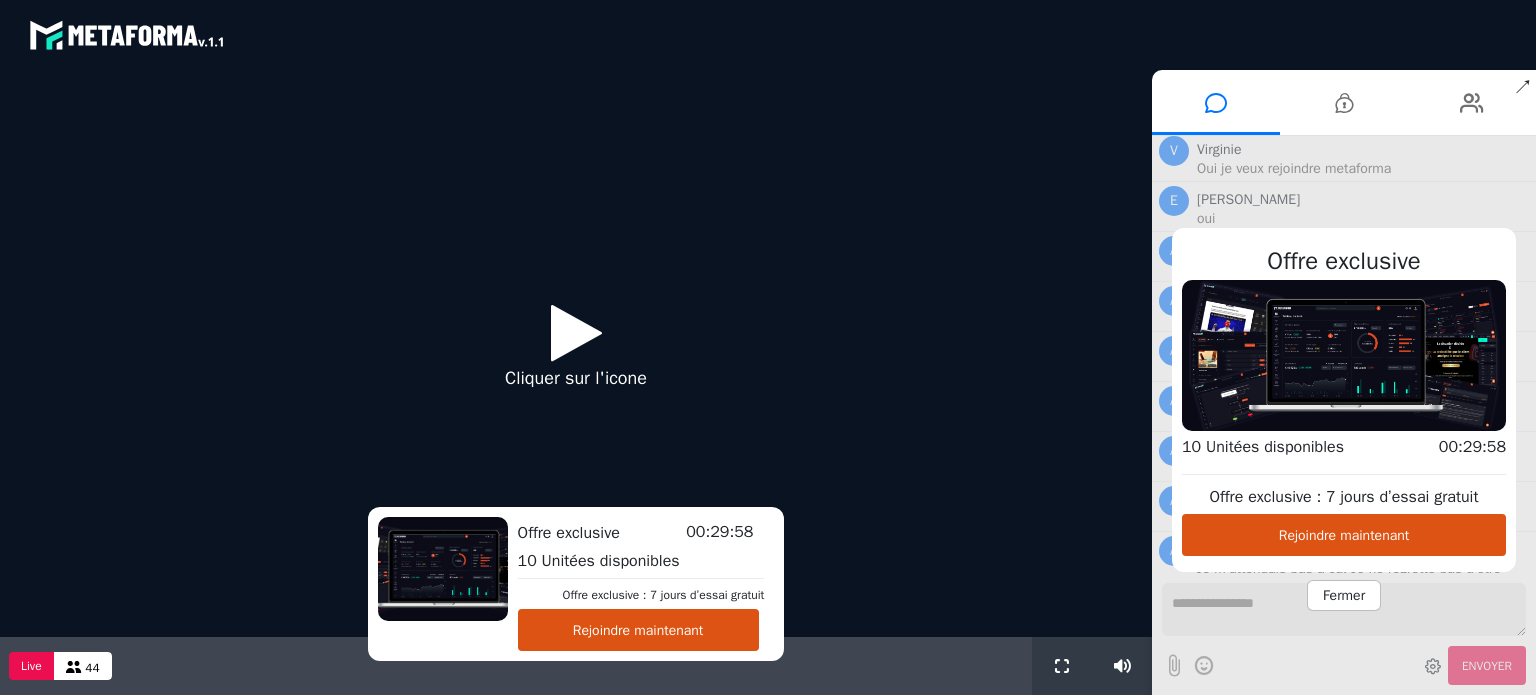 click at bounding box center (576, 332) 